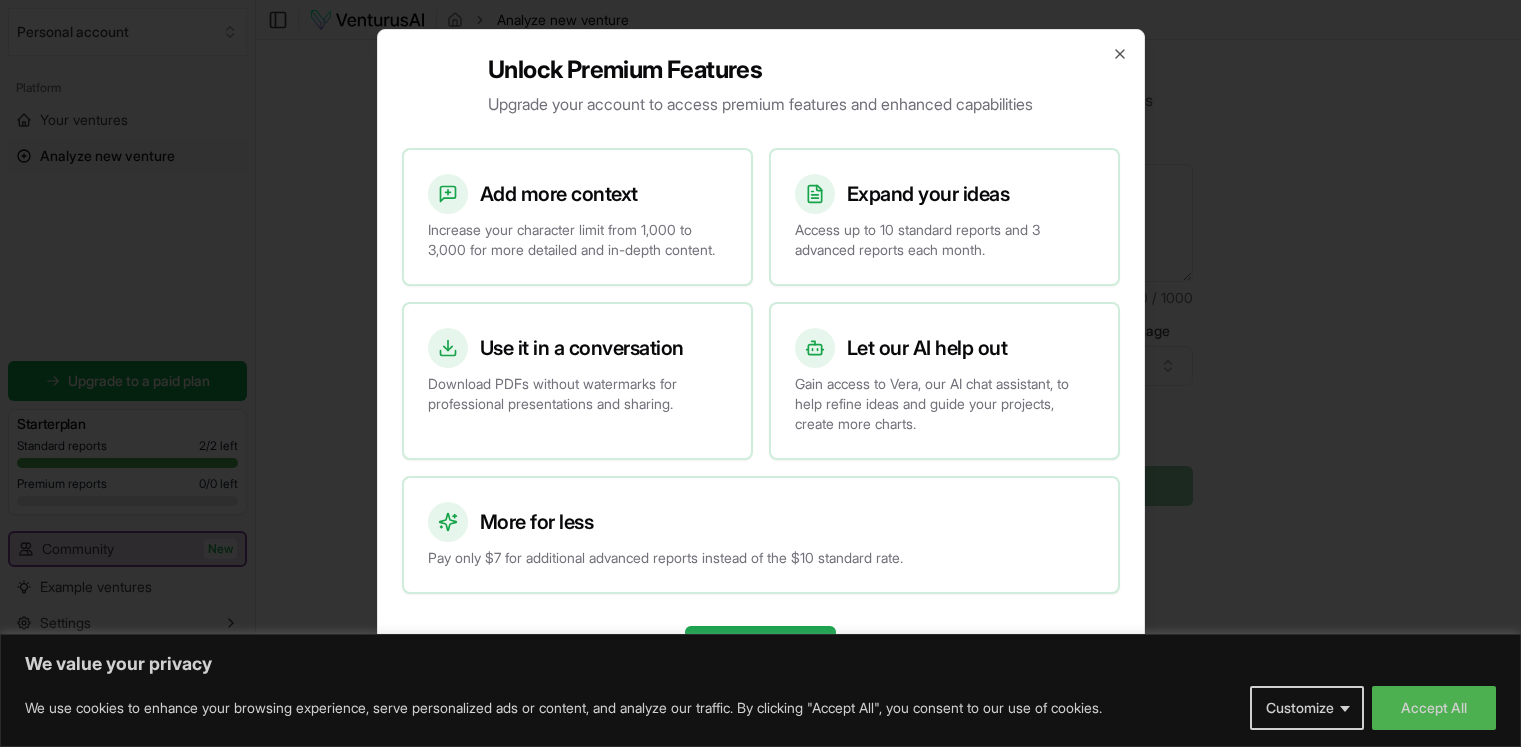 scroll, scrollTop: 0, scrollLeft: 0, axis: both 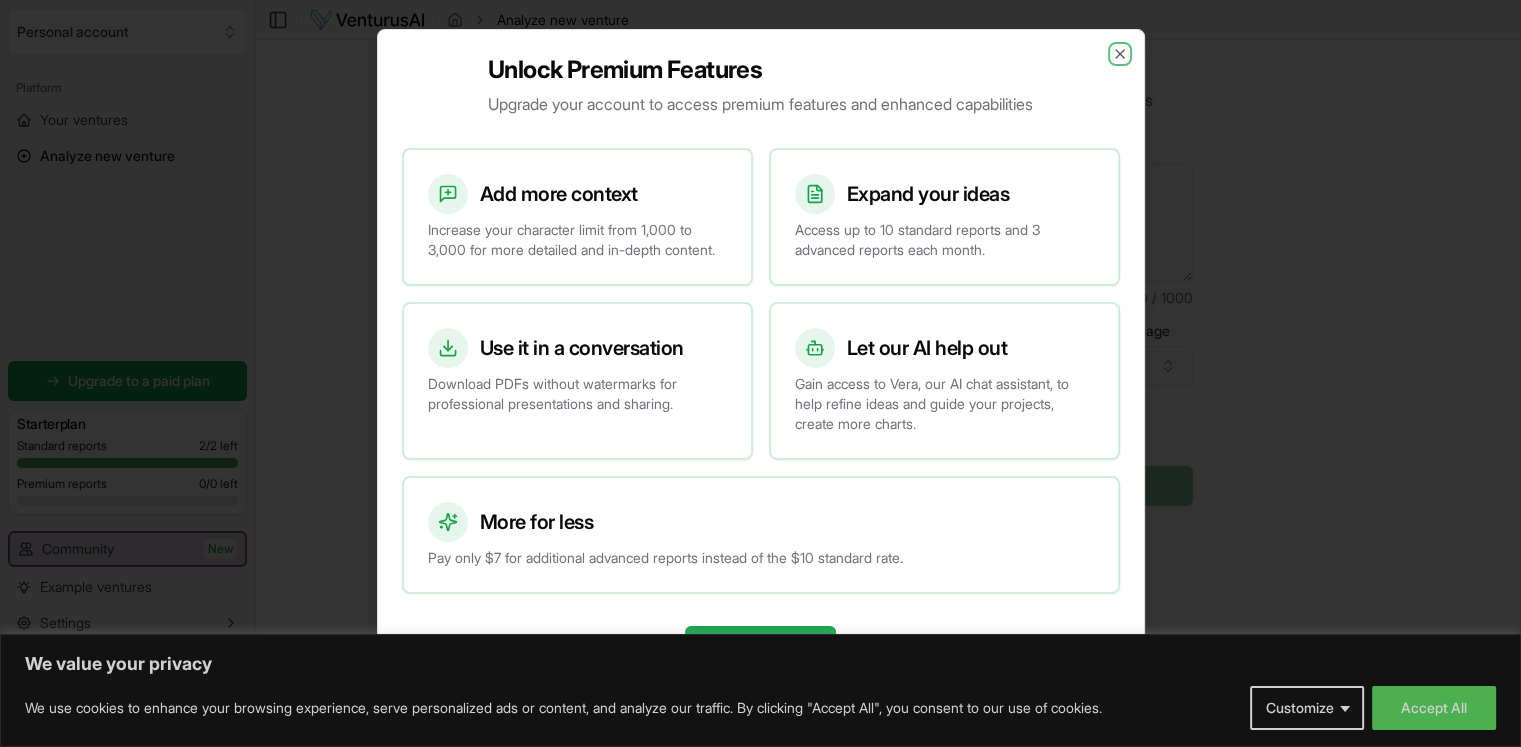 click 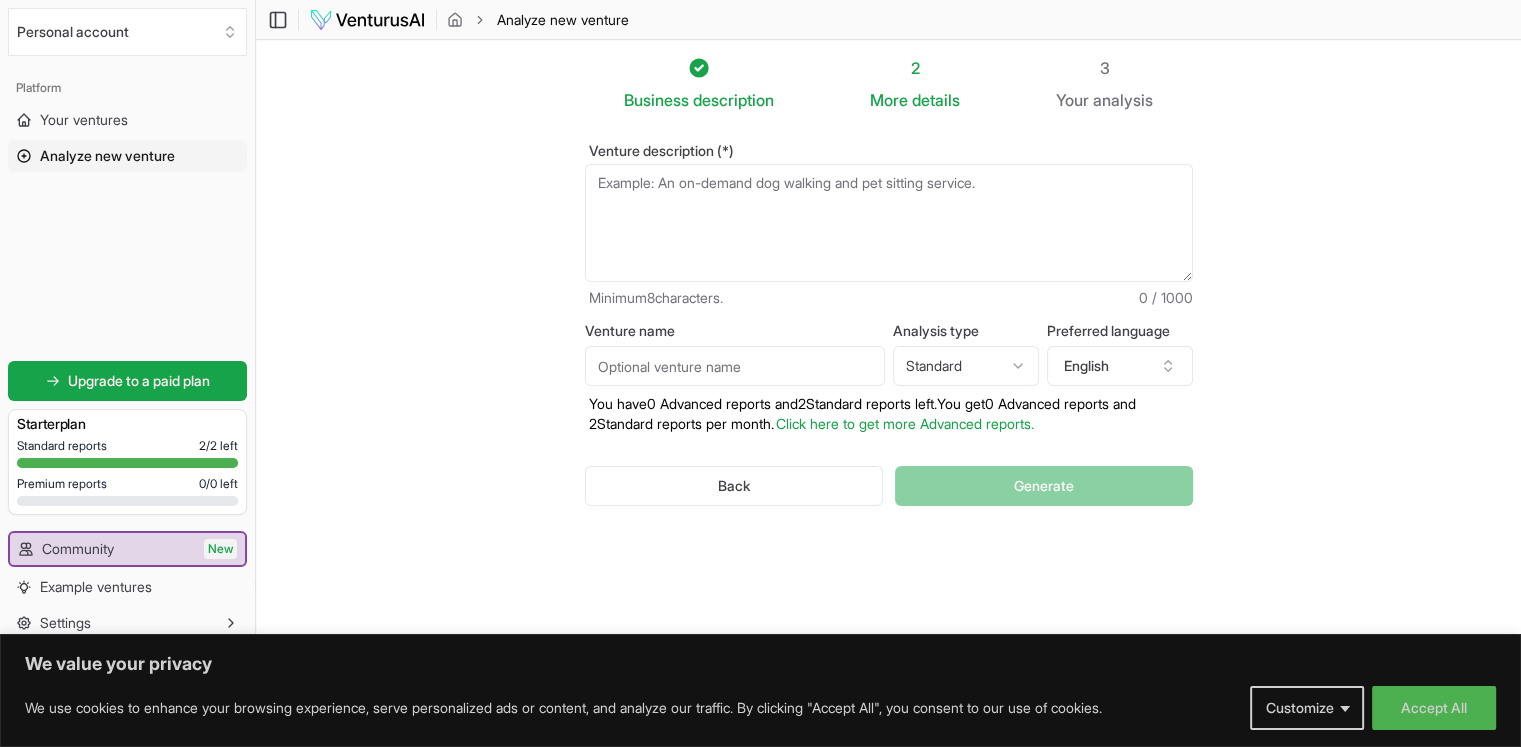 click on "Venture description (*)" at bounding box center (889, 223) 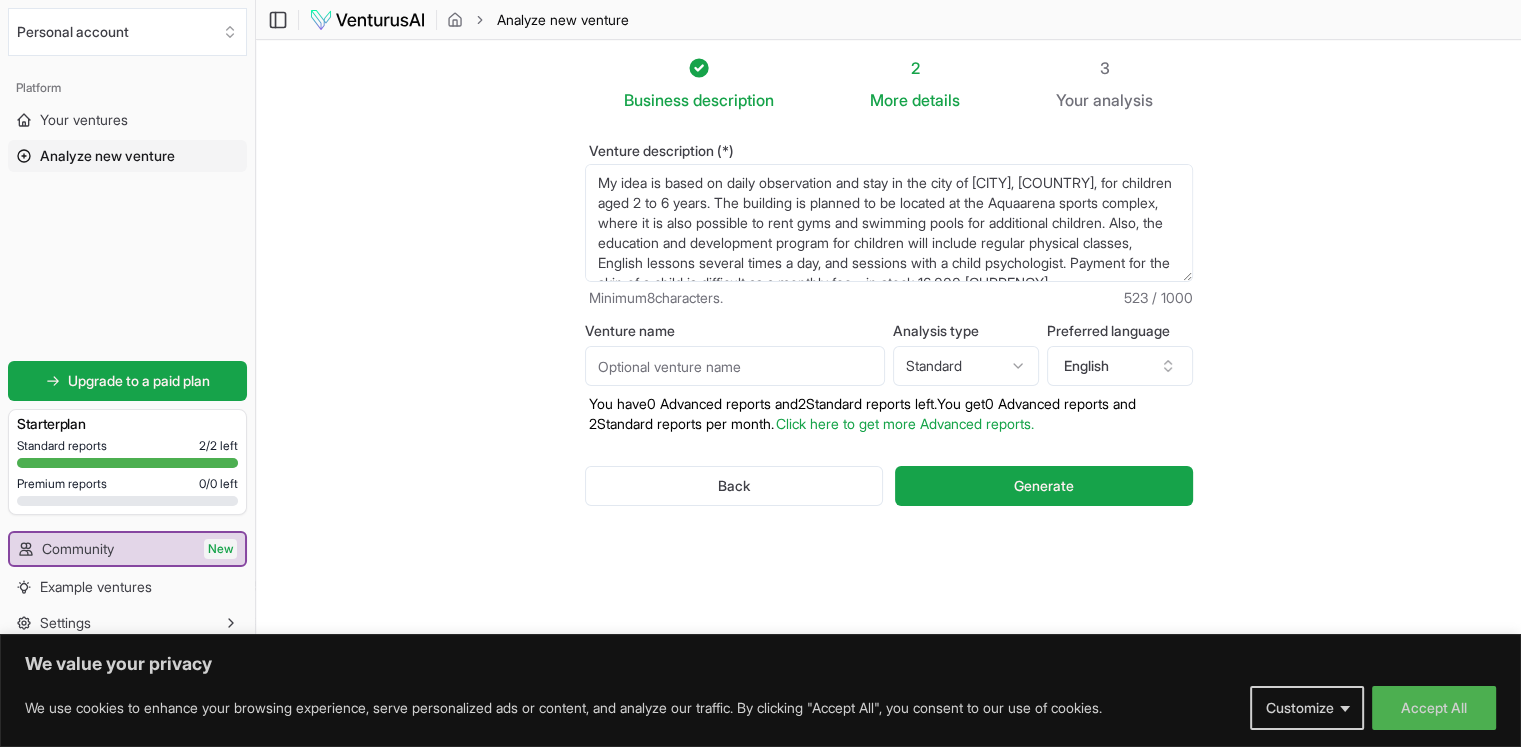 scroll, scrollTop: 30, scrollLeft: 0, axis: vertical 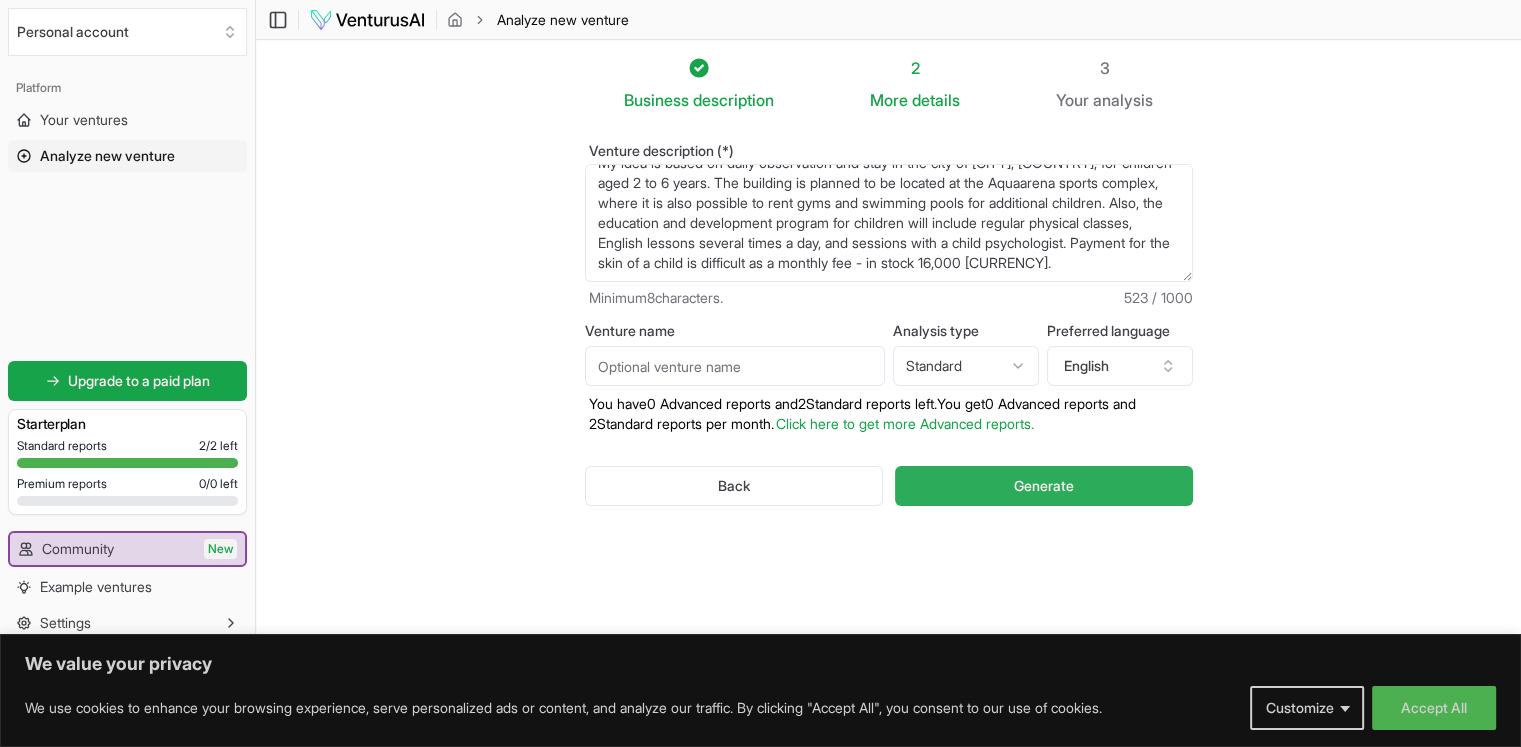 type on "My idea is based on daily observation and stay in the city of [CITY], [COUNTRY], for children aged 2 to 6 years. The building is planned to be located at the Aquaarena sports complex, where it is also possible to rent gyms and swimming pools for additional children. Also, the education and development program for children will include regular physical classes, English lessons several times a day, and sessions with a child psychologist. Payment for the skin of a child is difficult as a monthly fee - in stock 16,000 [CURRENCY]." 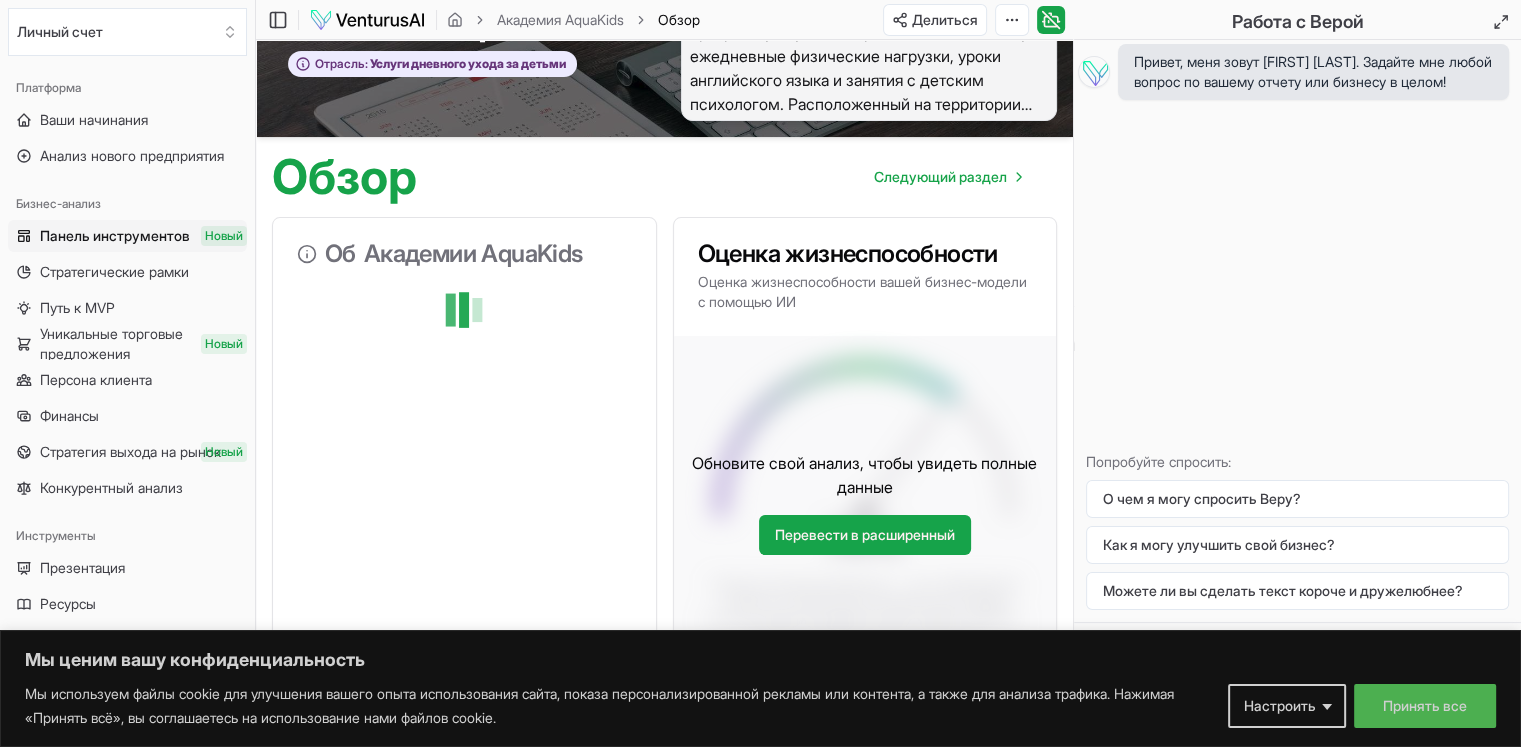 scroll, scrollTop: 0, scrollLeft: 0, axis: both 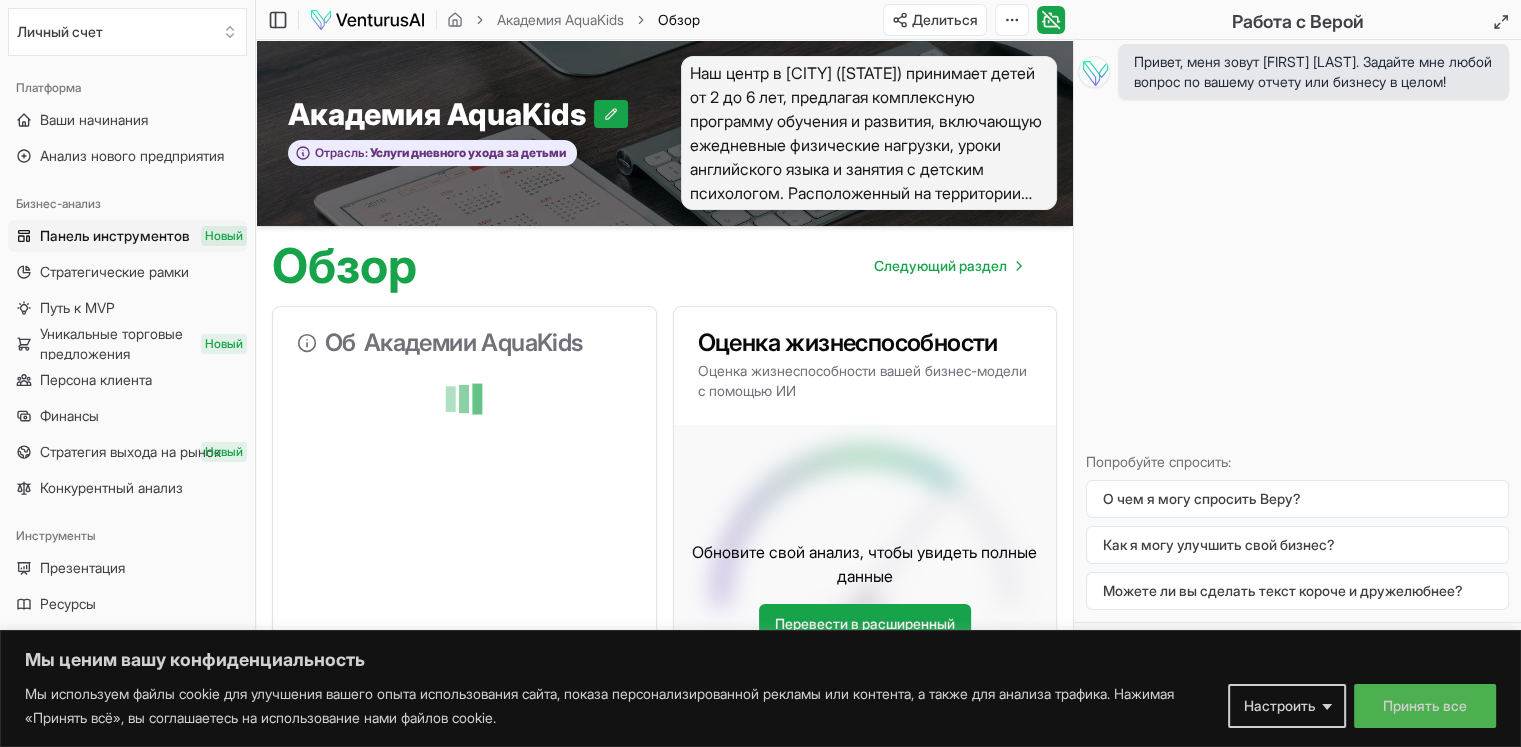 click on "Привет, меня зовут [NAME] [LAST]. Задайте мне любой вопрос по вашему отчету или бизнесу в целом! Попробуйте спросить: О чем я могу спросить Веру? Как я могу улучшить свой бизнес? Можете ли вы сделать текст короче и дружелюбнее?" at bounding box center (1297, 331) 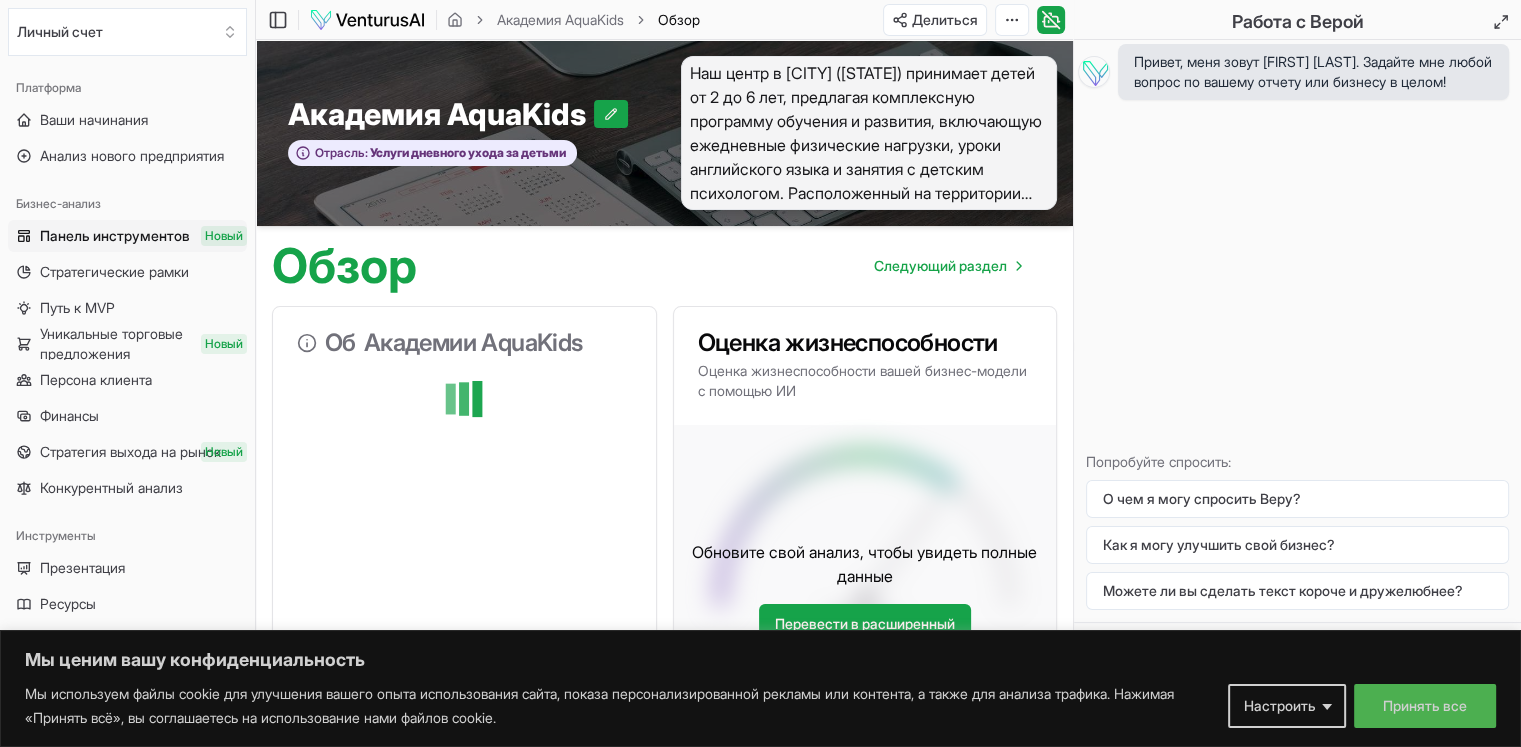 click on "Обновите свой анализ, чтобы увидеть полные данные Перевести в расширенный" at bounding box center (865, 592) 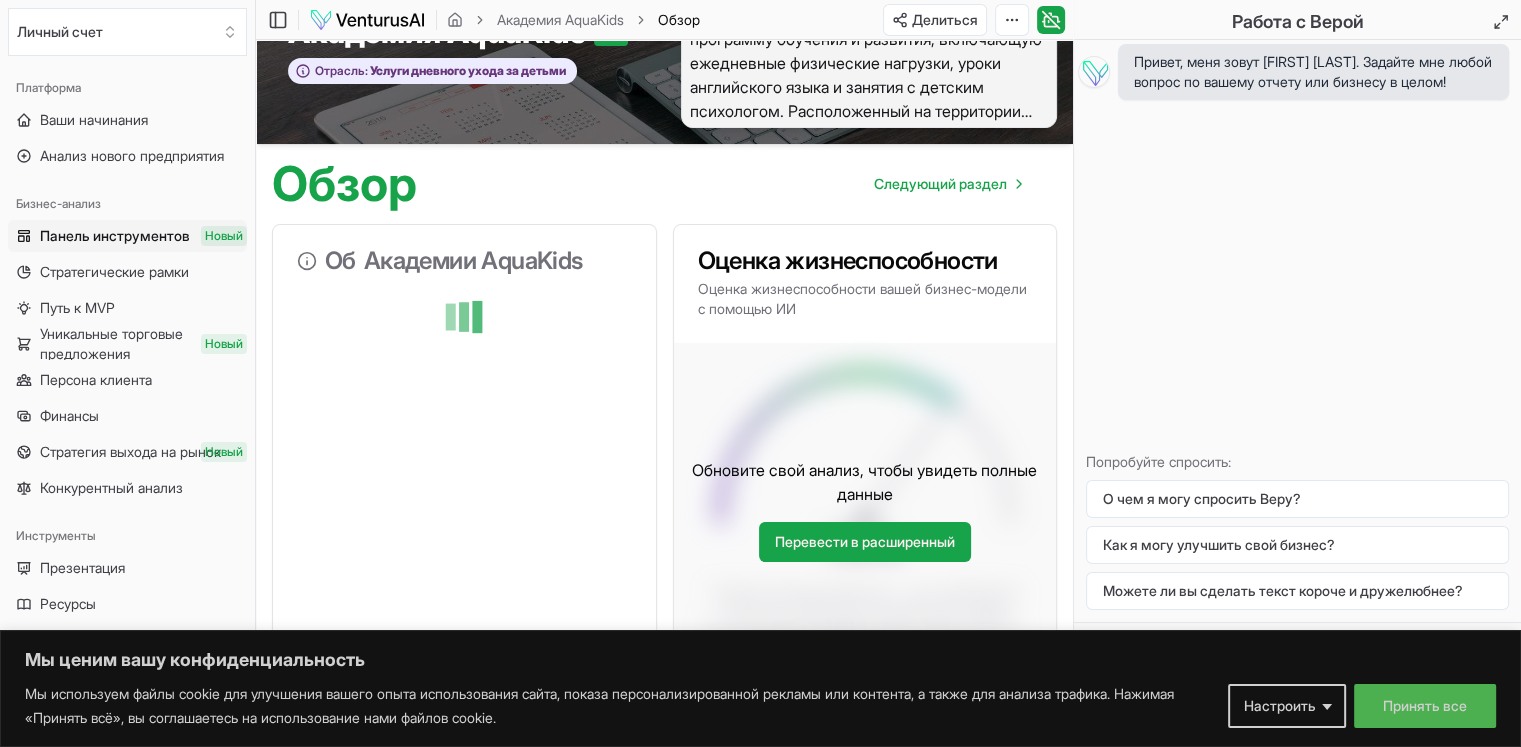 scroll, scrollTop: 0, scrollLeft: 0, axis: both 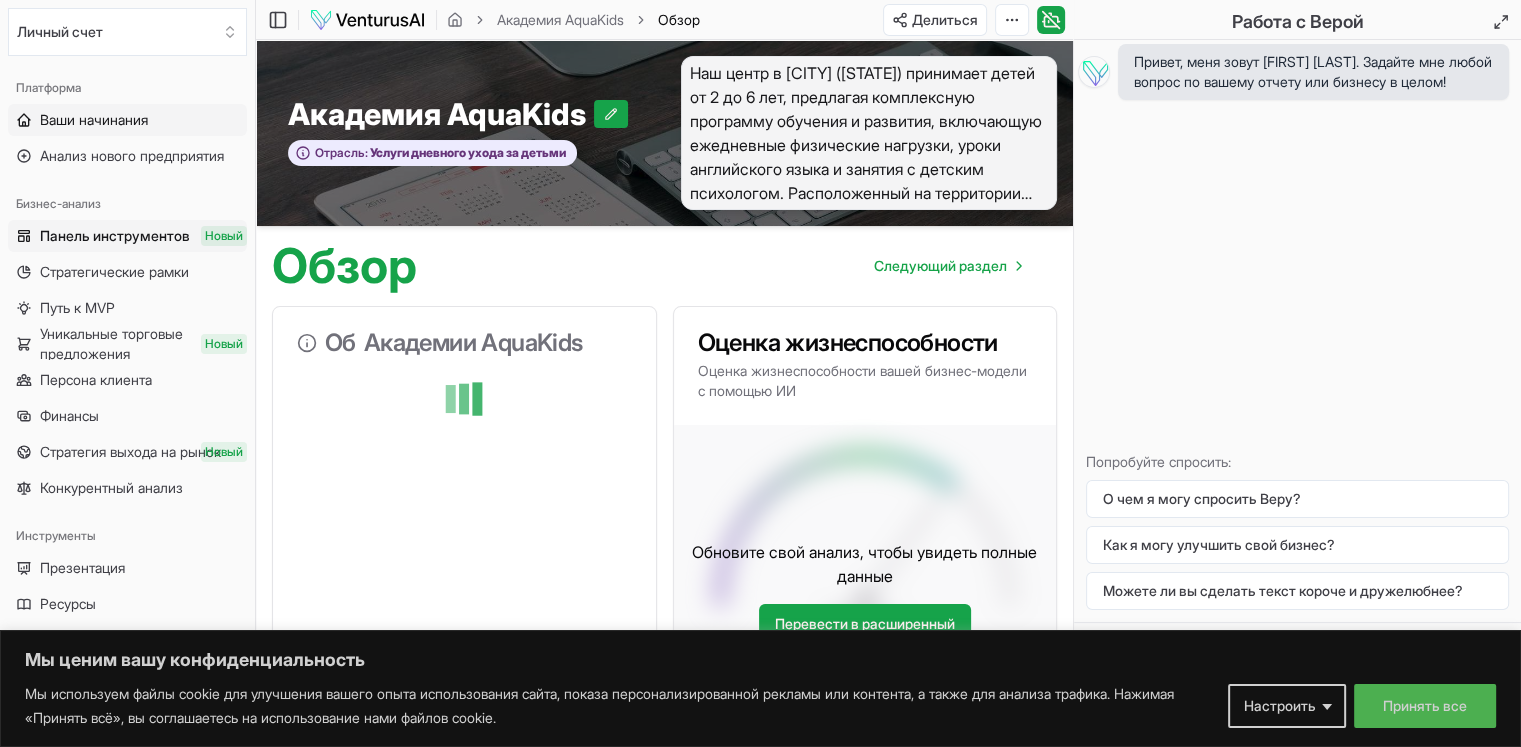 click on "Ваши начинания" at bounding box center (94, 119) 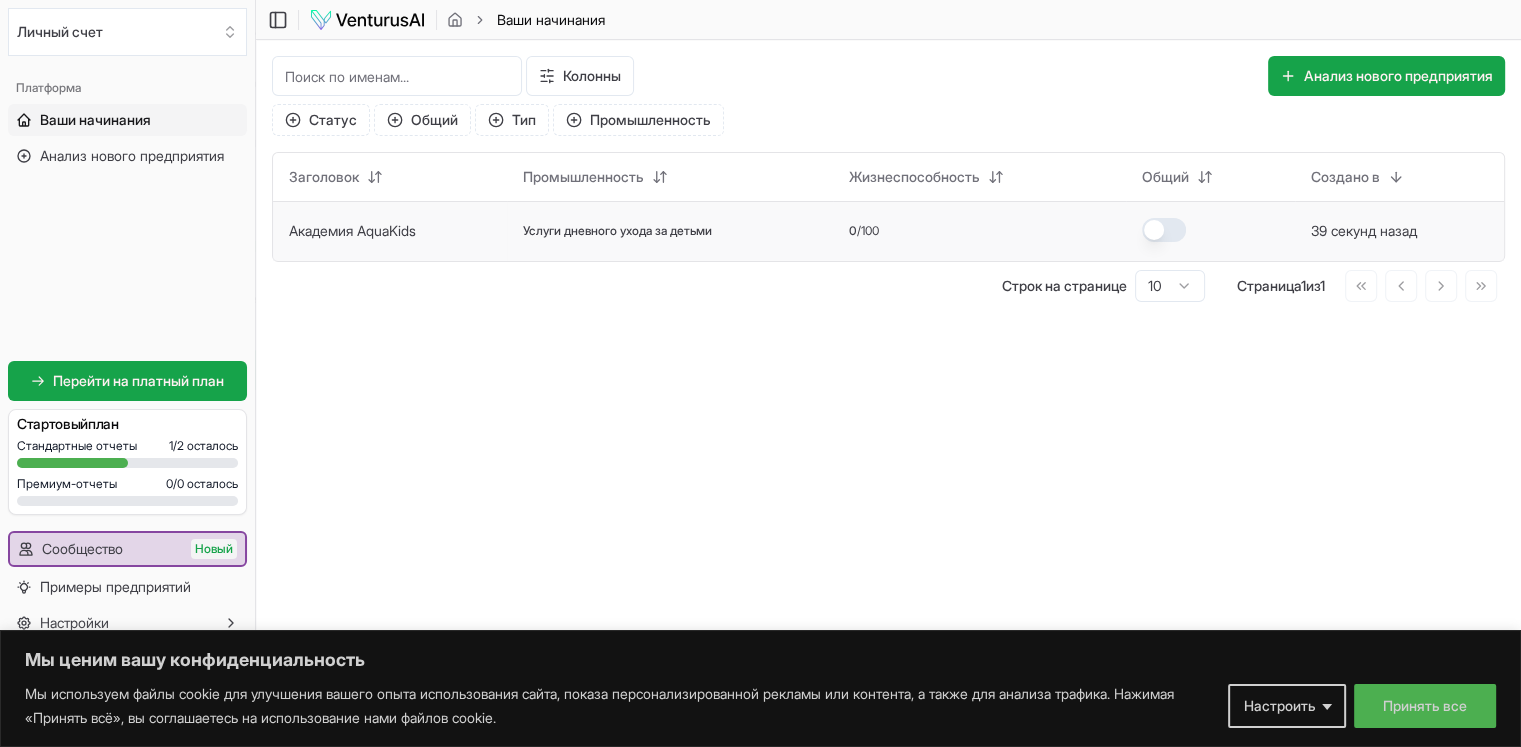 click at bounding box center [1164, 230] 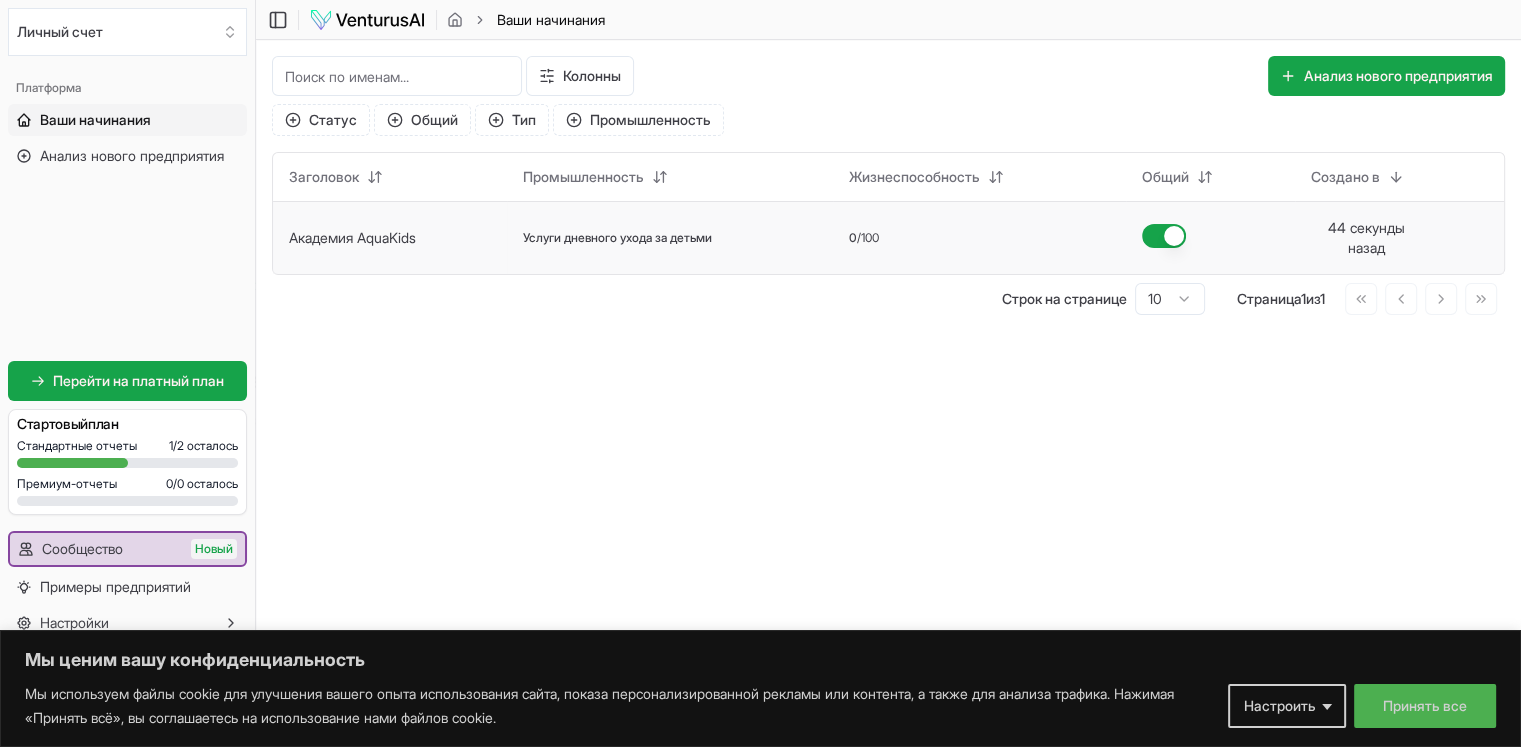 click at bounding box center [1164, 236] 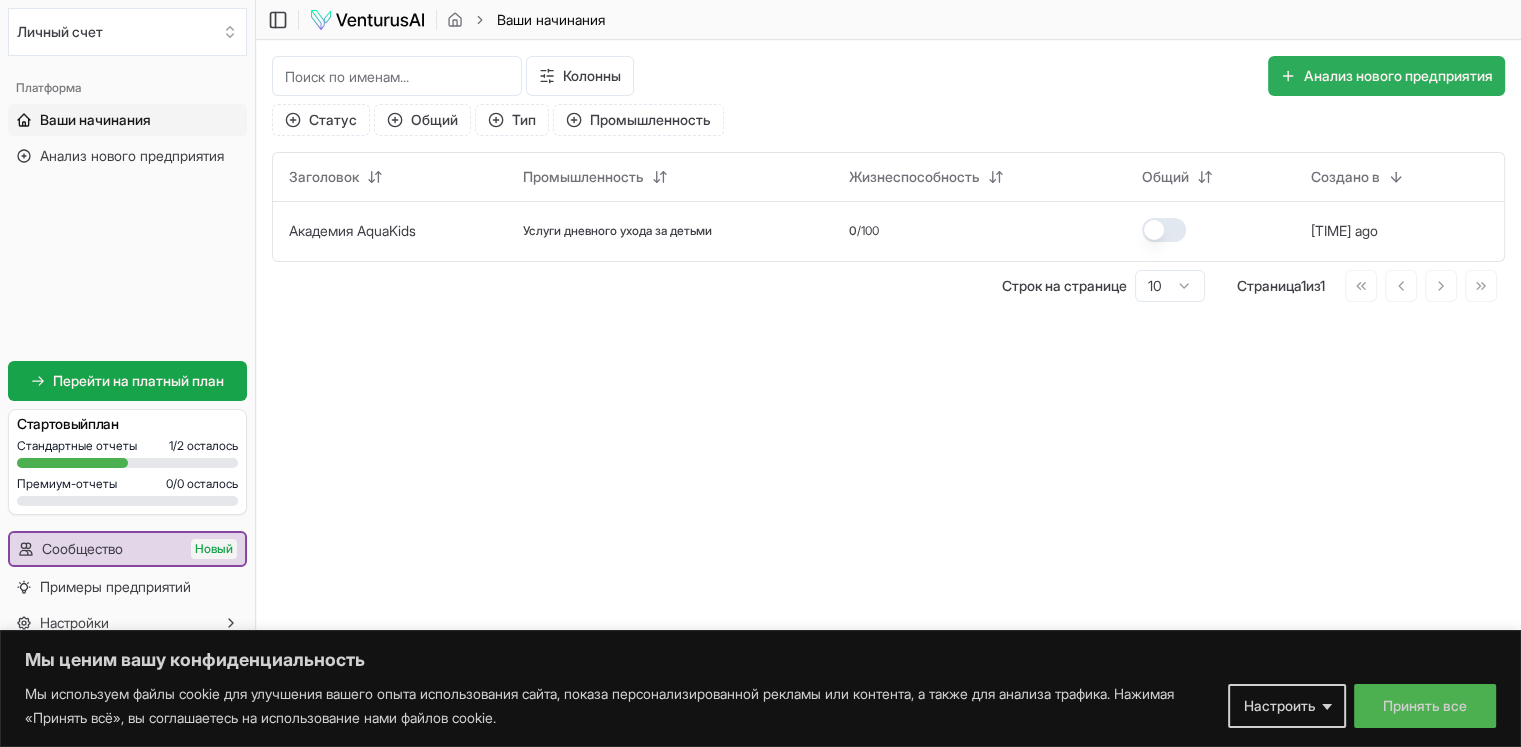 click 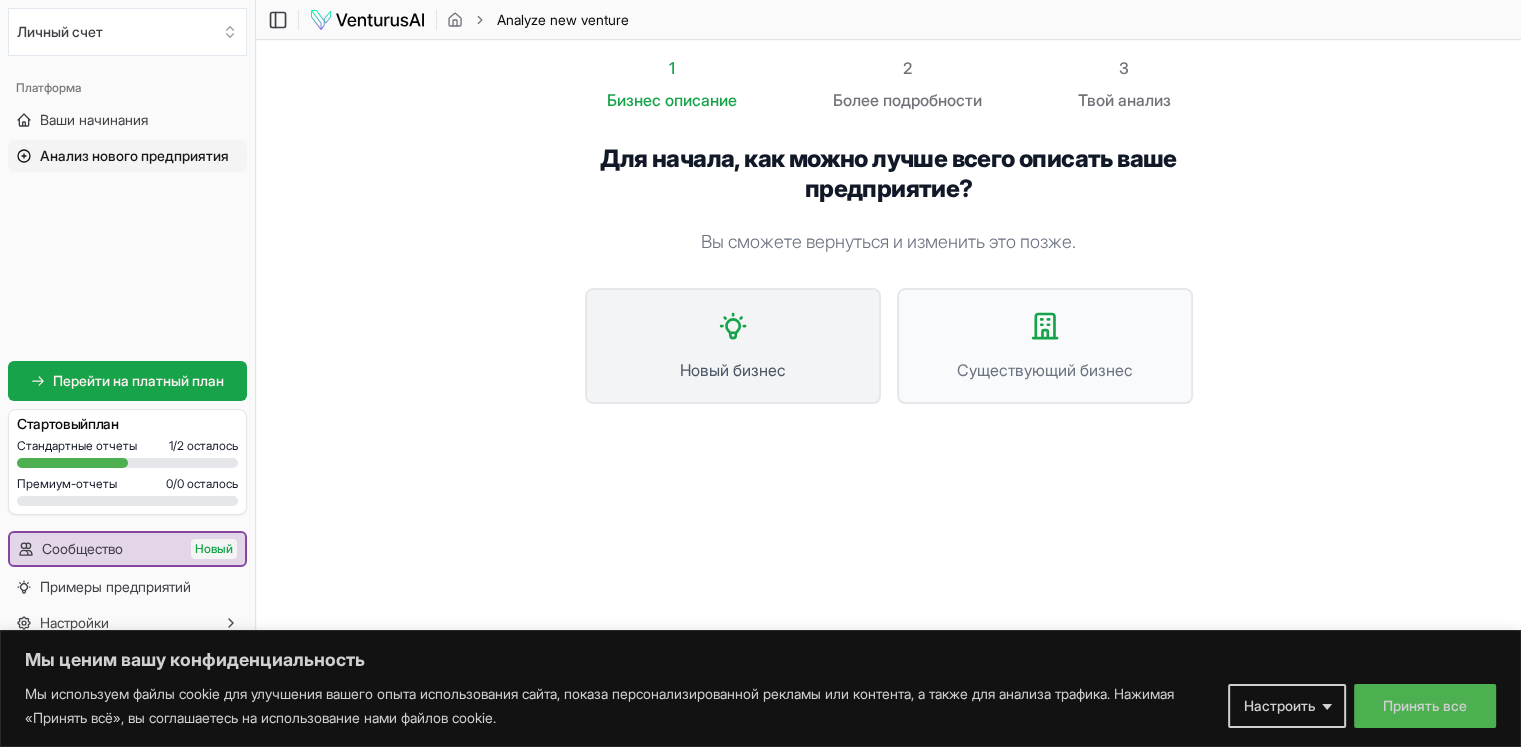 click 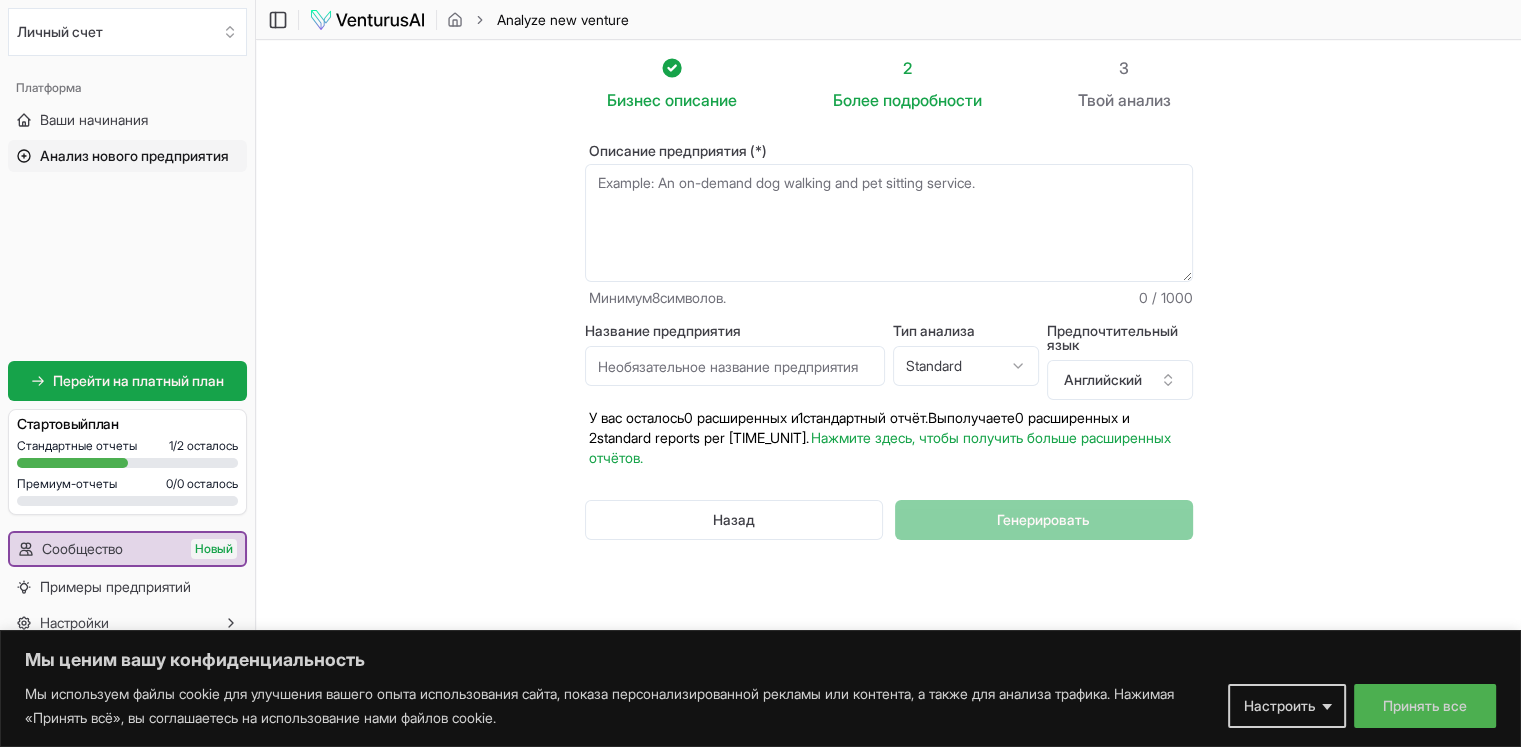 click on "Описание предприятия (*)" at bounding box center [889, 223] 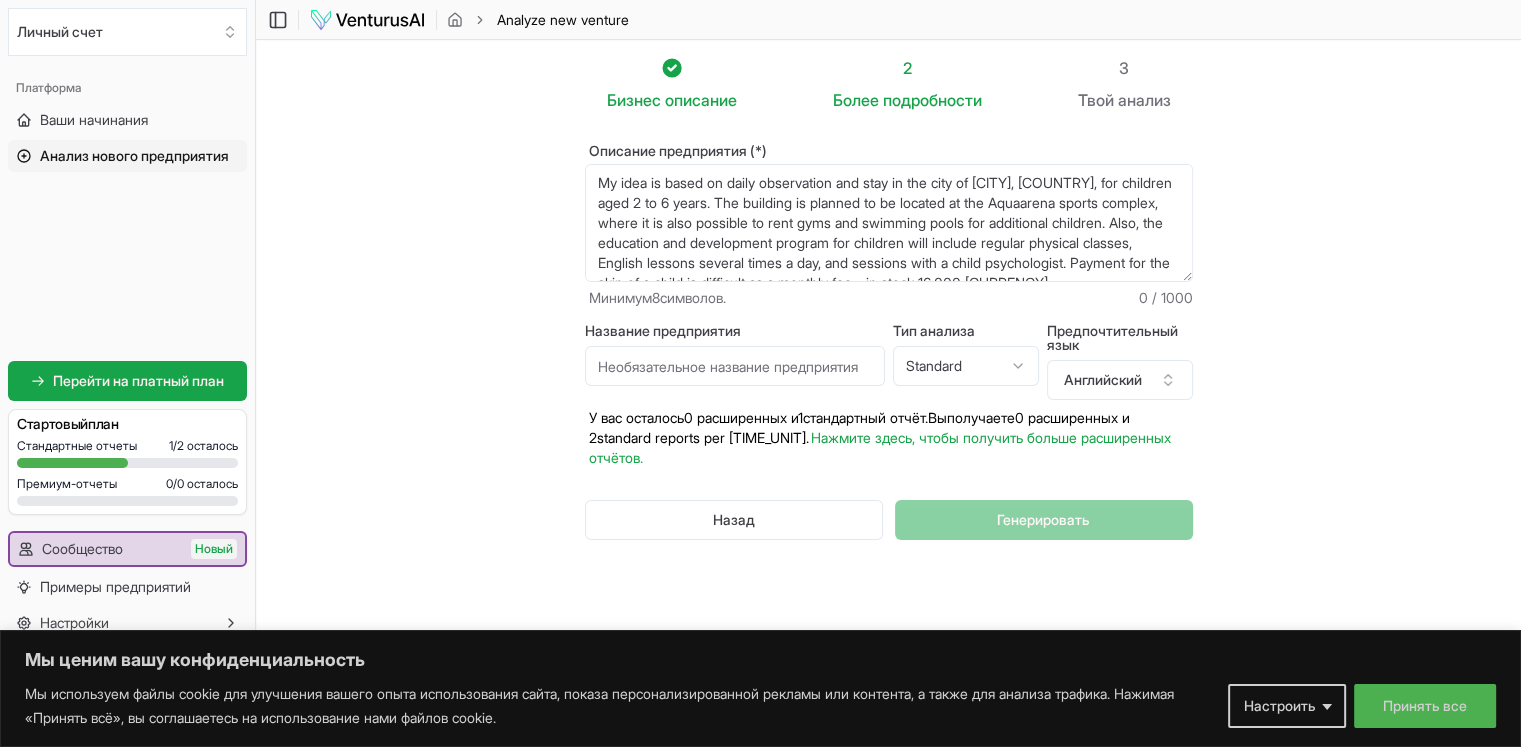scroll, scrollTop: 30, scrollLeft: 0, axis: vertical 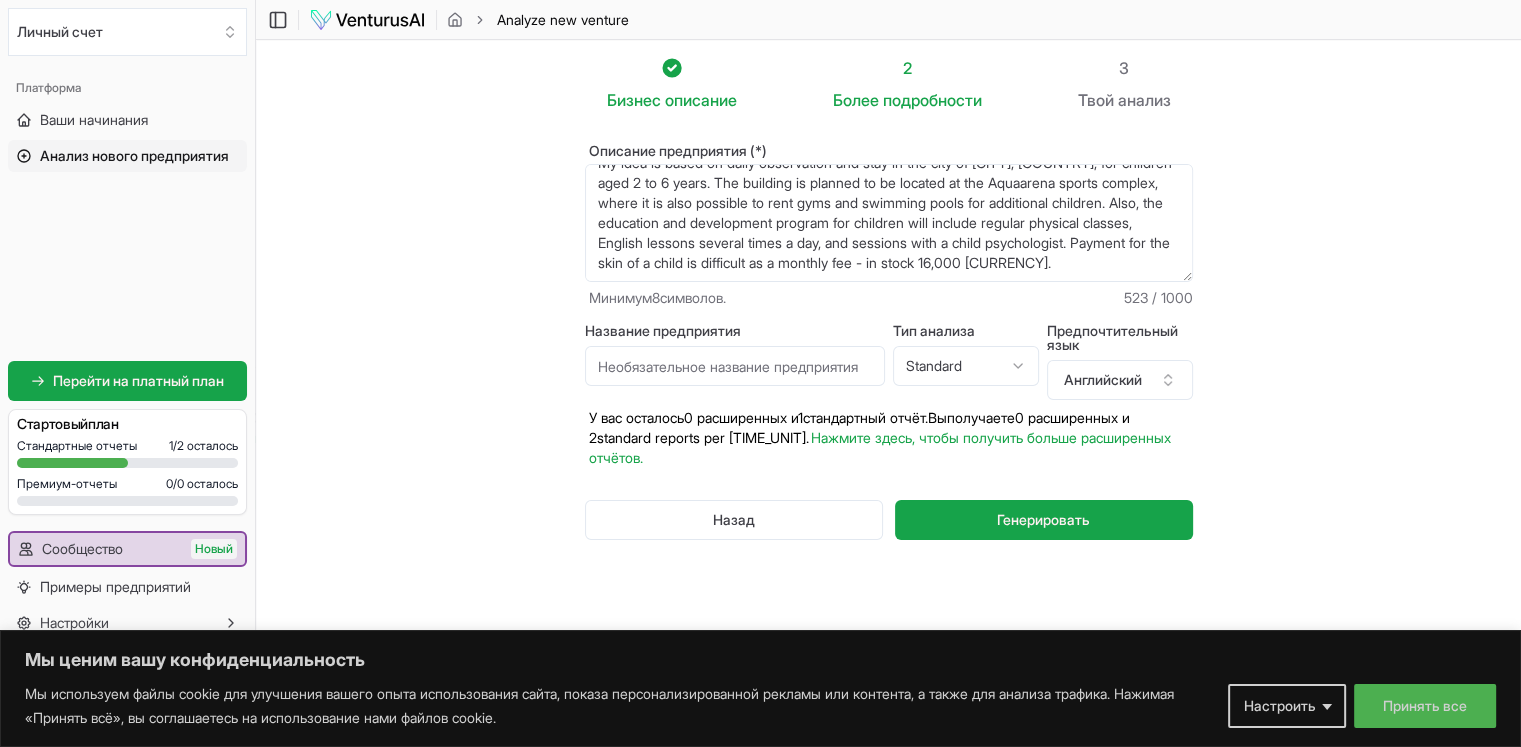 type on "My idea is based on daily observation and stay in the city of [CITY], [COUNTRY], for children aged 2 to 6 years. The building is planned to be located at the Aquaarena sports complex, where it is also possible to rent gyms and swimming pools for additional children. Also, the education and development program for children will include regular physical classes, English lessons several times a day, and sessions with a child psychologist. Payment for the skin of a child is difficult as a monthly fee - in stock 16,000 [CURRENCY]." 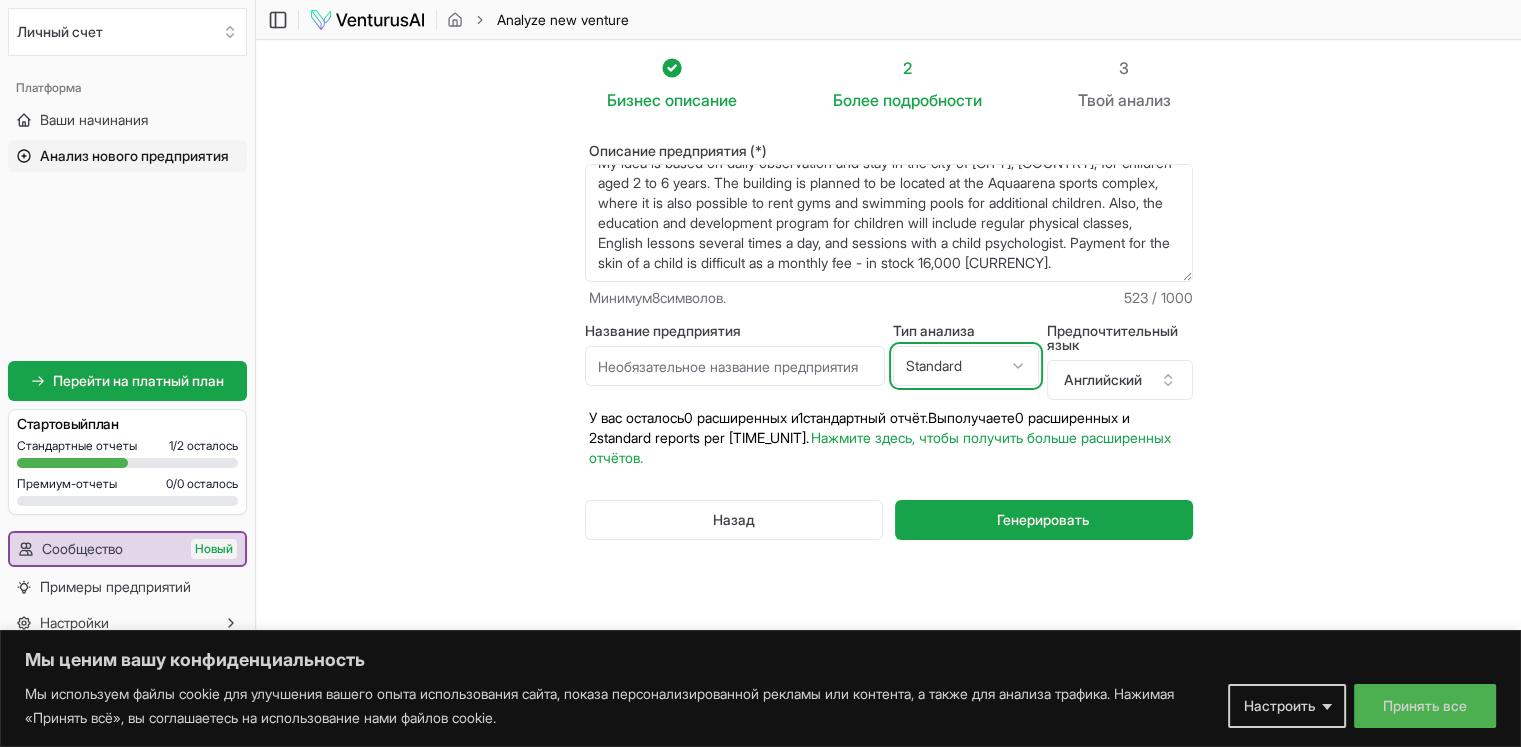 click on "Мы ценим вашу конфиденциальность Мы используем файлы cookie для улучшения вашего опыта использования сайта, показа персонализированной рекламы или контента, а также для анализа трафика. Нажимая «Принять всё», вы соглашаетесь на использование нами файлов cookie. Настроить    Принять все Настройте параметры согласия   Мы используем файлы cookie для эффективной навигации и выполнения определенных функций. Подробную информацию обо всех файлах cookie вы найдете ниже в каждой категории согласия. Показать больше Необходимый Всегда активен Печенье cookieyes-consent 1 год __cf_bm SM" at bounding box center [760, 373] 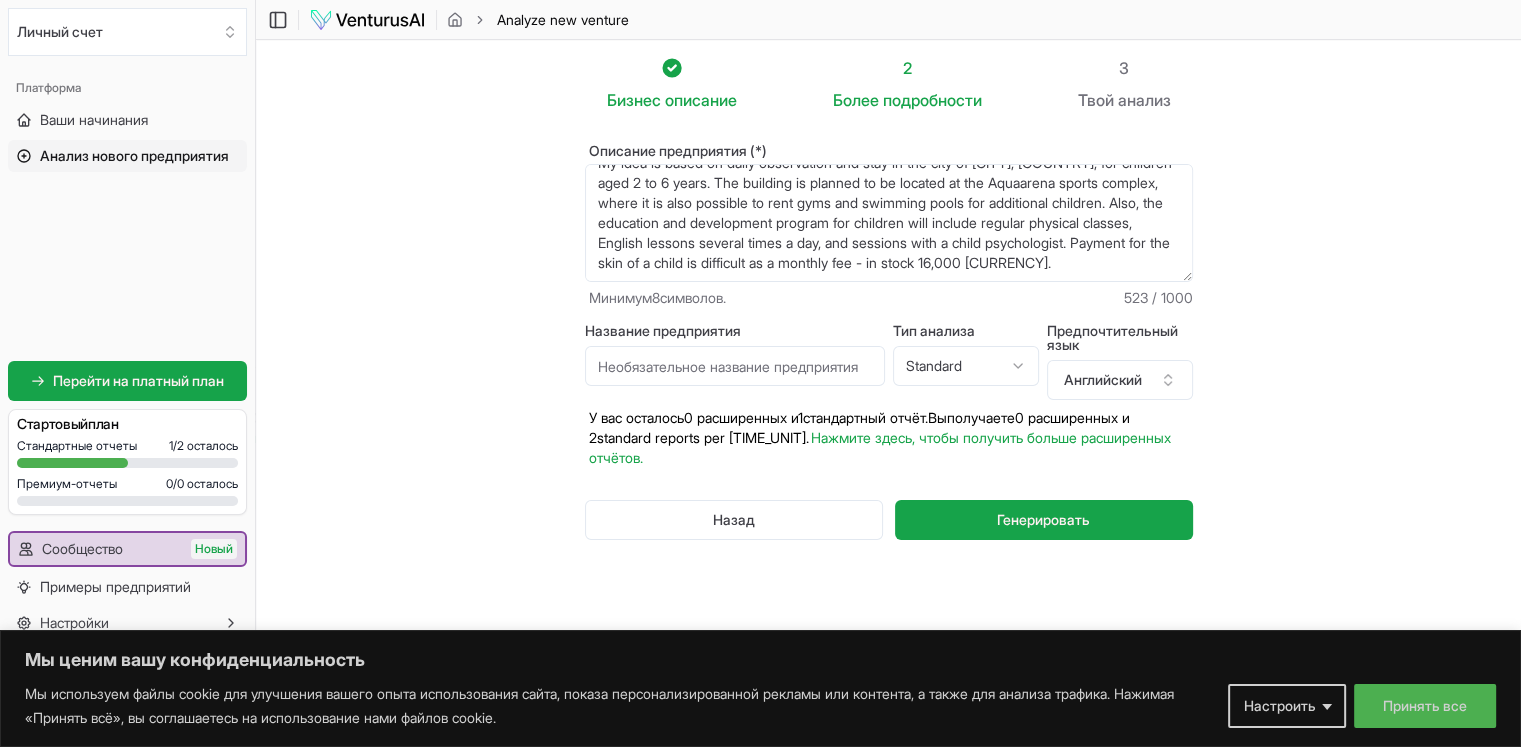 click on "Бизнес   описание 2 Более   подробности 3 Твой   анализ Описание предприятия (*) My idea is based on daily observation and stay in the city of [CITY], [STATE], for children aged 2 to 6 years. The building is planned to be located at the Aquaarena sports complex, where it is also possible to rent gyms and swimming pools for additional children. Also, the education and development program for children will include regular physical classes, English lessons several times a day, and sessions with a child psychologist. Payment for the skin of a child is difficult as a monthly fee - in stock 16,000 UAH. Минимум  8  символов. 523 / 1000 Название предприятия Тип анализа Standard Advanced Standard Предпочтительный язык Английский У вас осталось  0    расширенных    и  1  стандартный отчёт.  Вы  получаете  0    расширенных и" at bounding box center [888, 343] 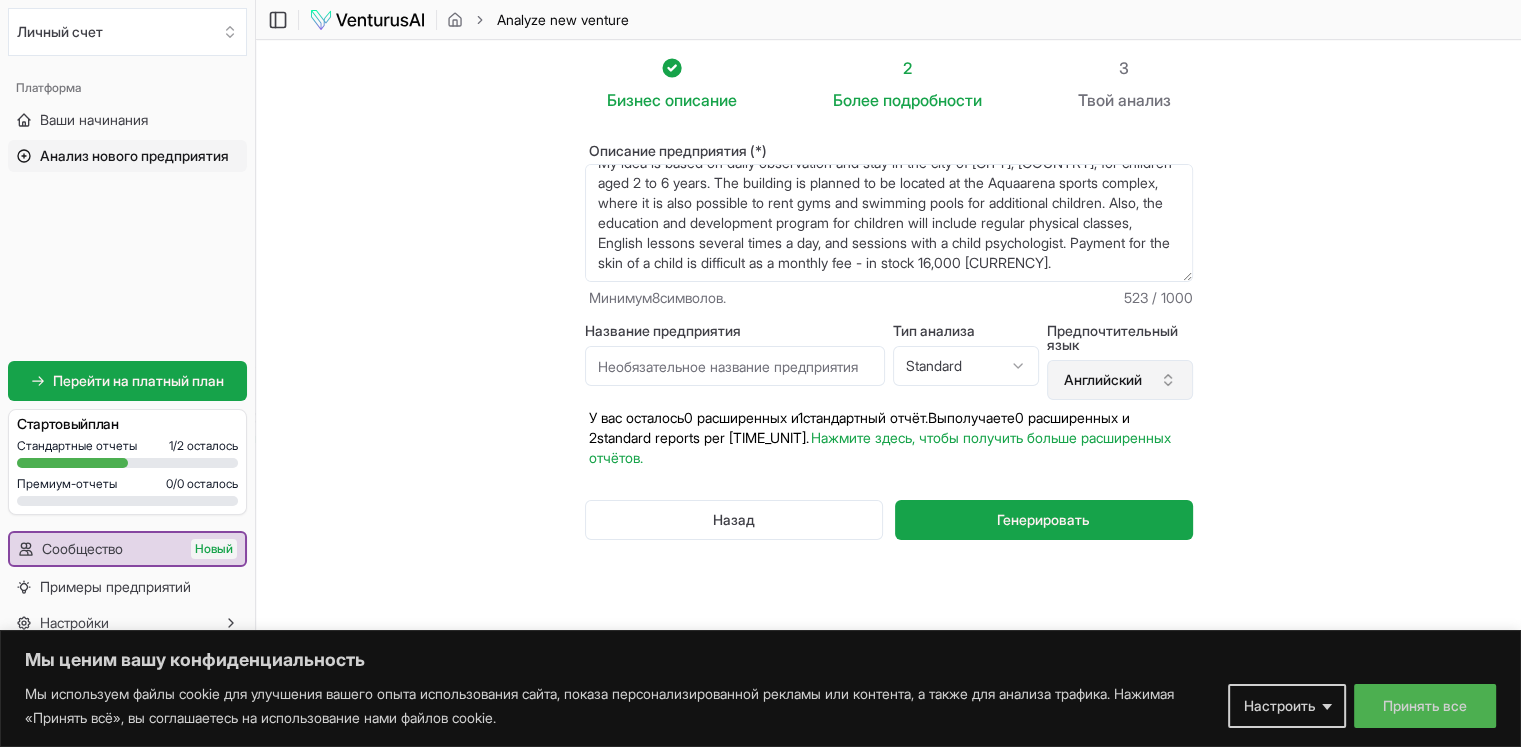 click on "Английский" at bounding box center [1103, 379] 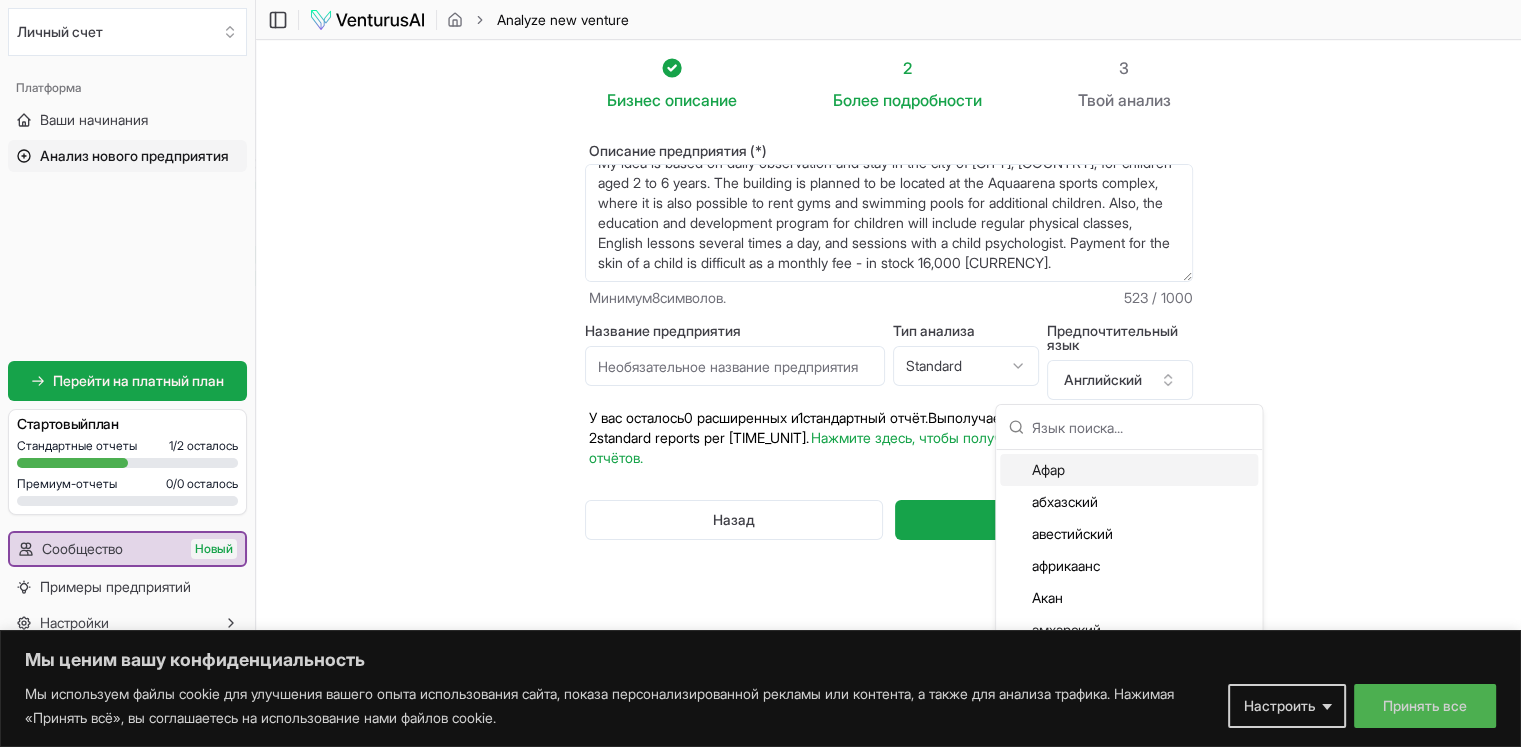 click on "Бизнес   описание 2 Более   подробности 3 Твой   анализ Описание предприятия (*) My idea is based on daily observation and stay in the city of [CITY], [STATE], for children aged 2 to 6 years. The building is planned to be located at the Aquaarena sports complex, where it is also possible to rent gyms and swimming pools for additional children. Also, the education and development program for children will include regular physical classes, English lessons several times a day, and sessions with a child psychologist. Payment for the skin of a child is difficult as a monthly fee - in stock 16,000 UAH. Минимум  8  символов. 523 / 1000 Название предприятия Тип анализа Standard Advanced Standard Предпочтительный язык Английский У вас осталось  0    расширенных    и  1  стандартный отчёт.  Вы  получаете  0    расширенных и" at bounding box center [888, 343] 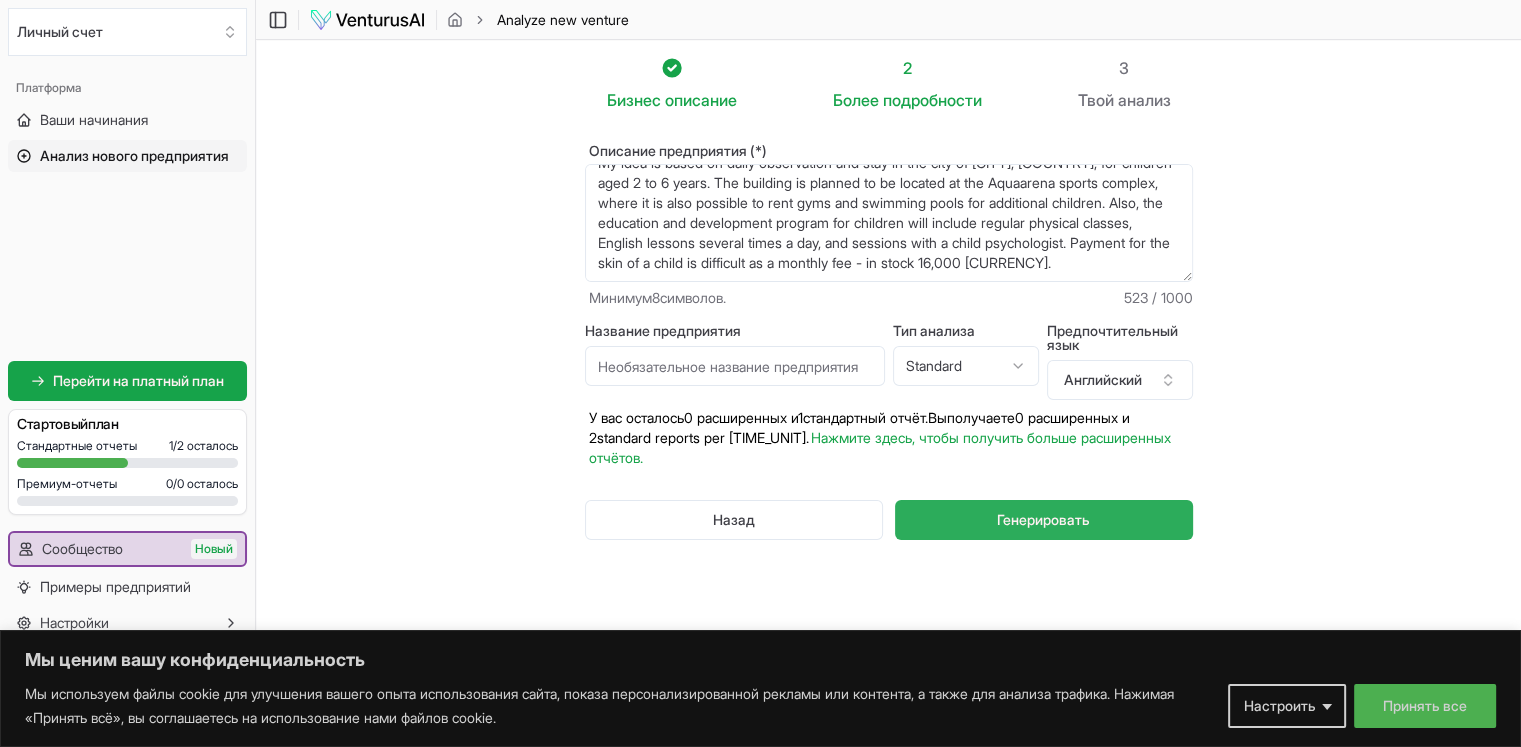 click on "Генерировать" at bounding box center (1043, 519) 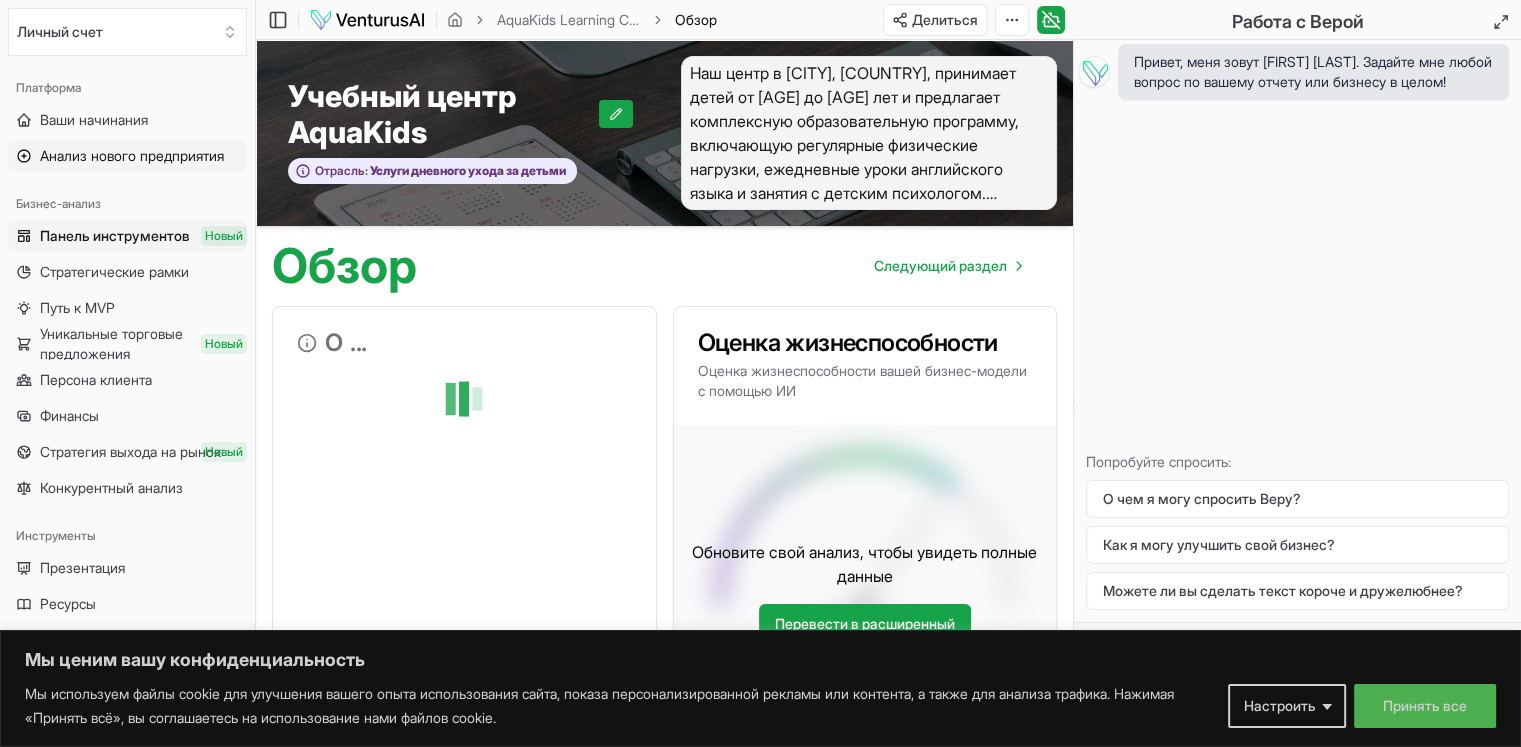 click on "Анализ нового предприятия" at bounding box center [132, 155] 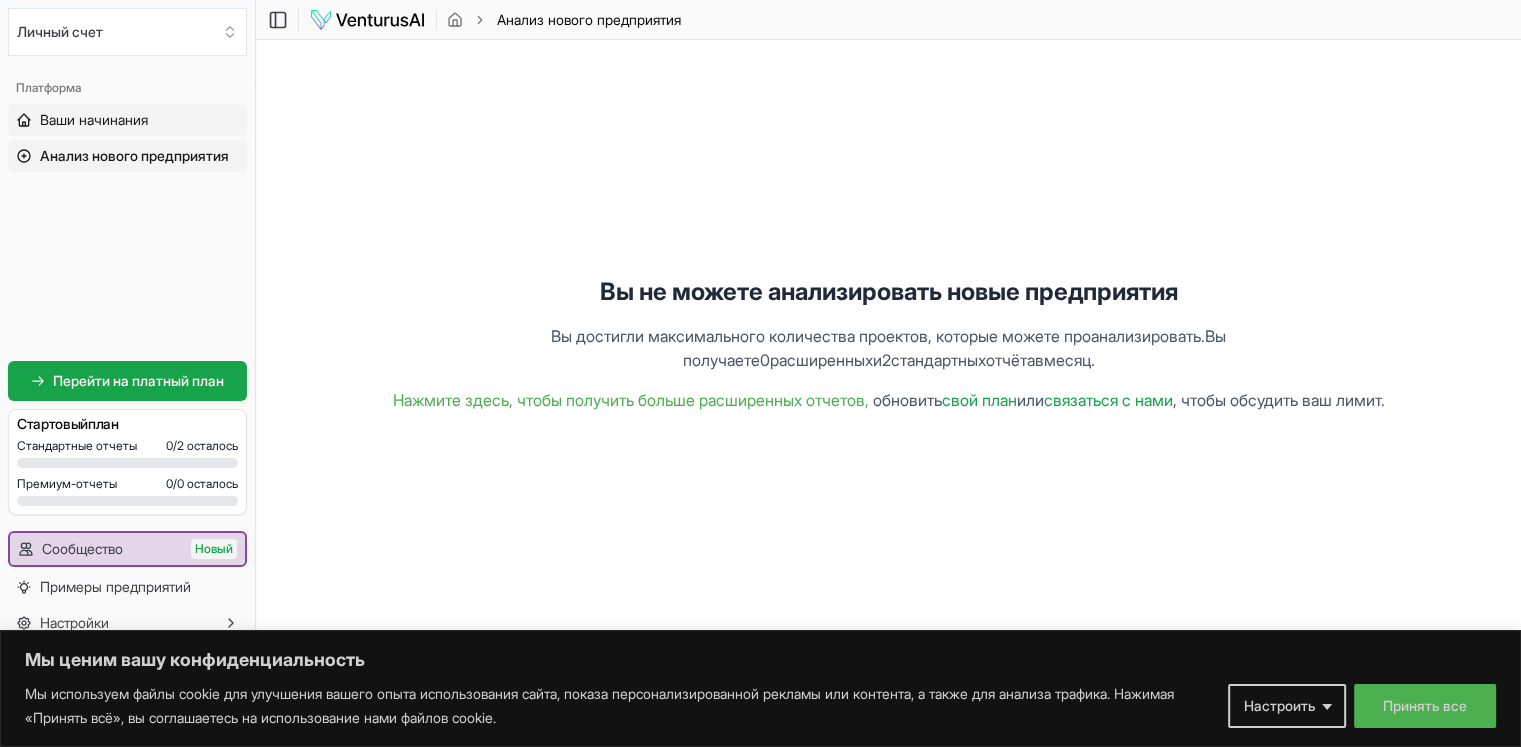 click on "Ваши начинания" at bounding box center [94, 119] 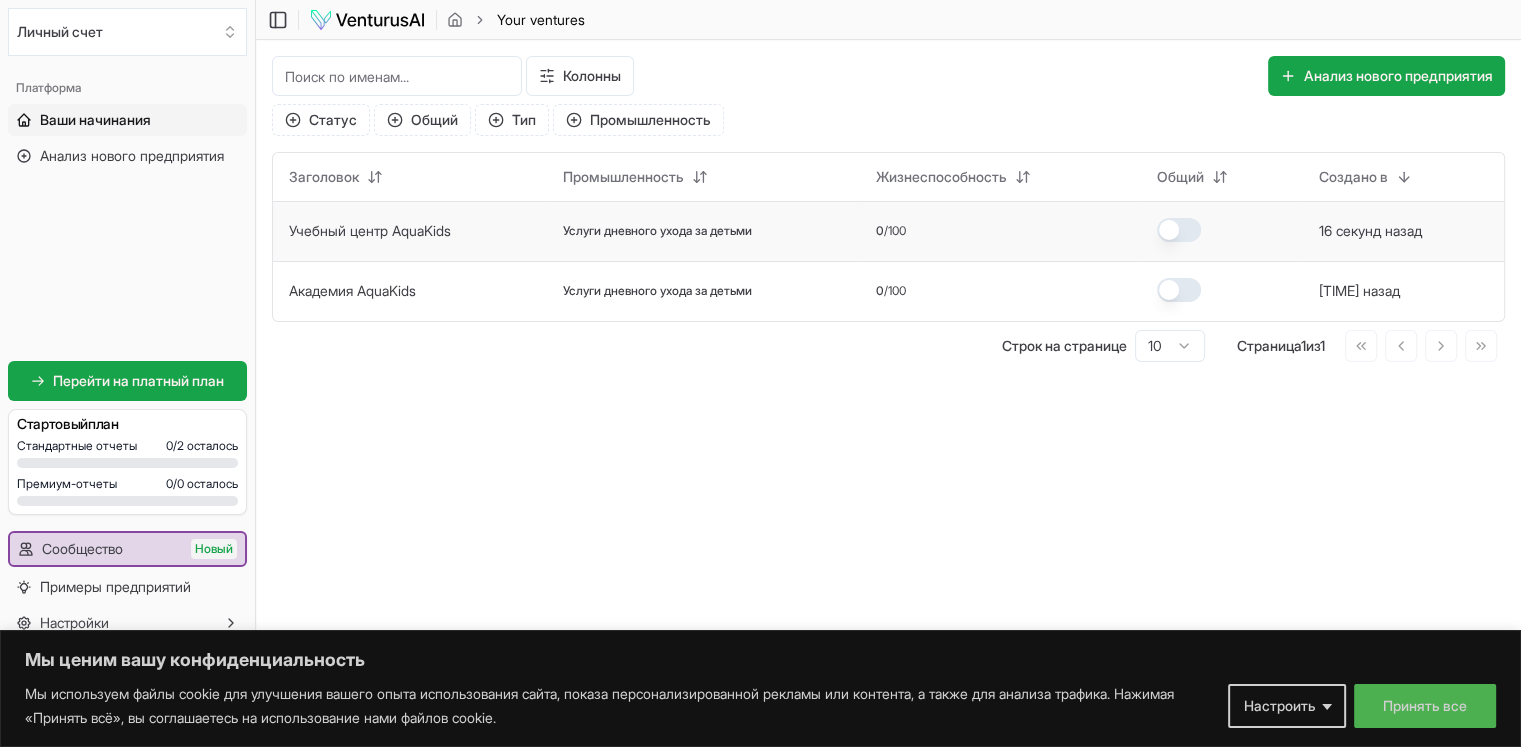 click on "Услуги дневного ухода за детьми" at bounding box center [657, 230] 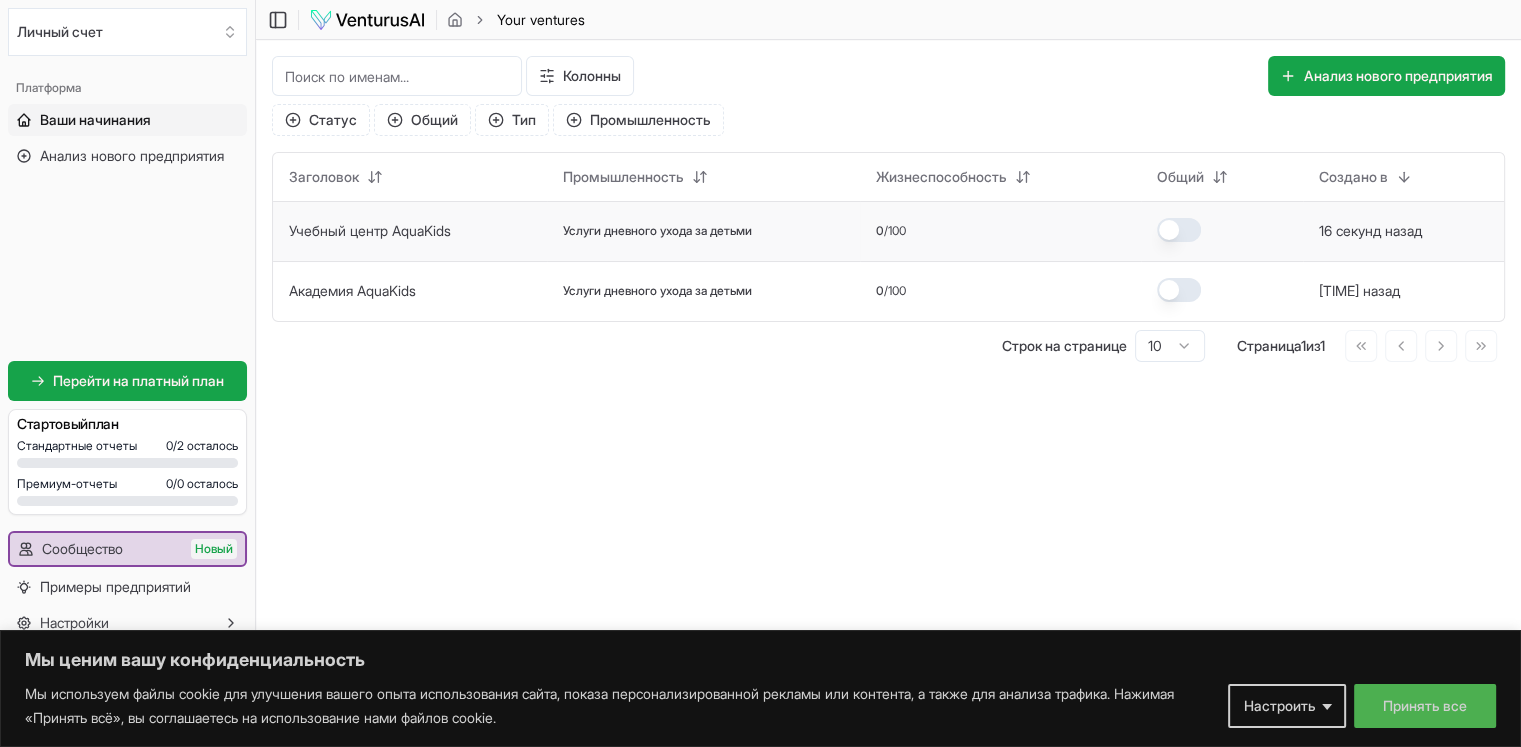 click on "16 секунд назад" at bounding box center (1370, 230) 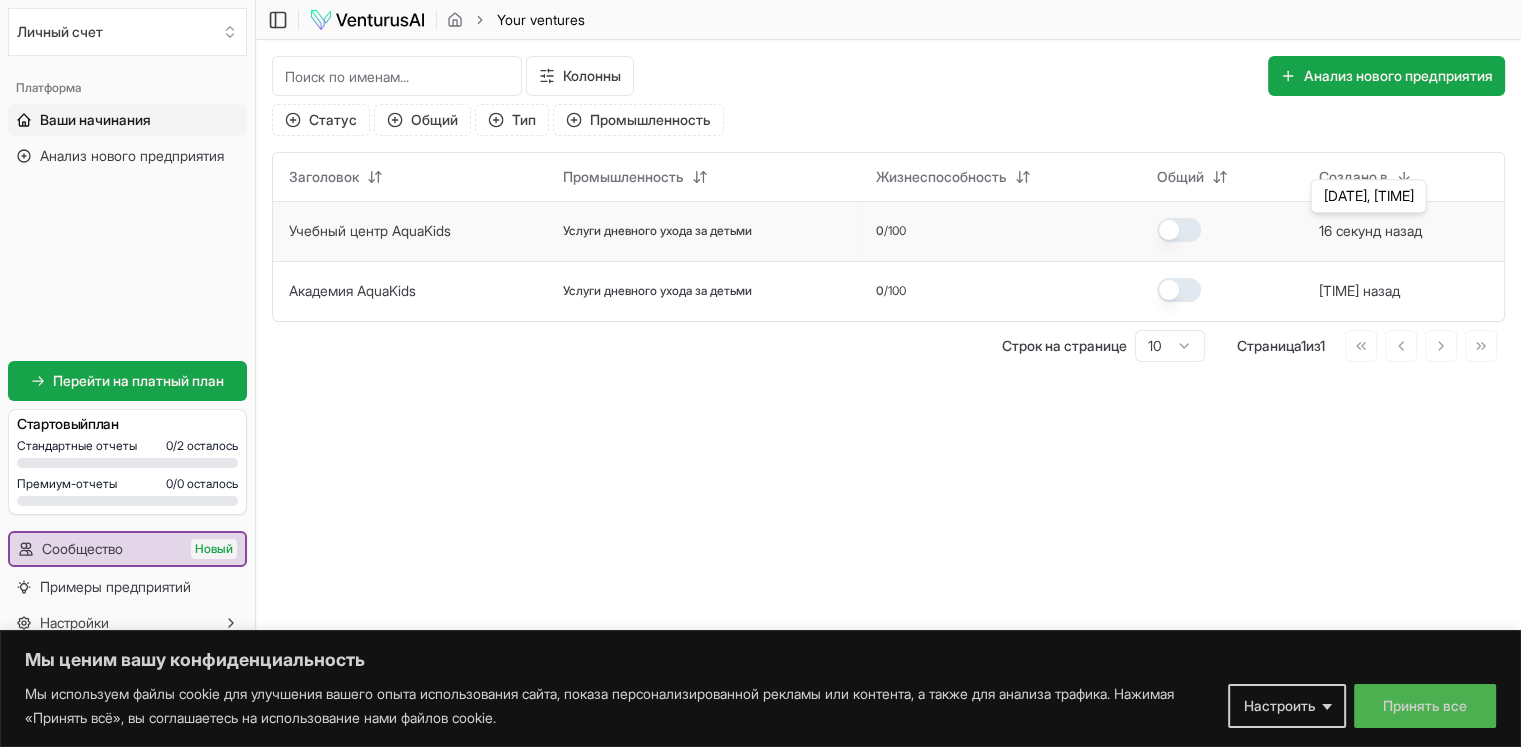click on "16 секунд назад" at bounding box center [1370, 230] 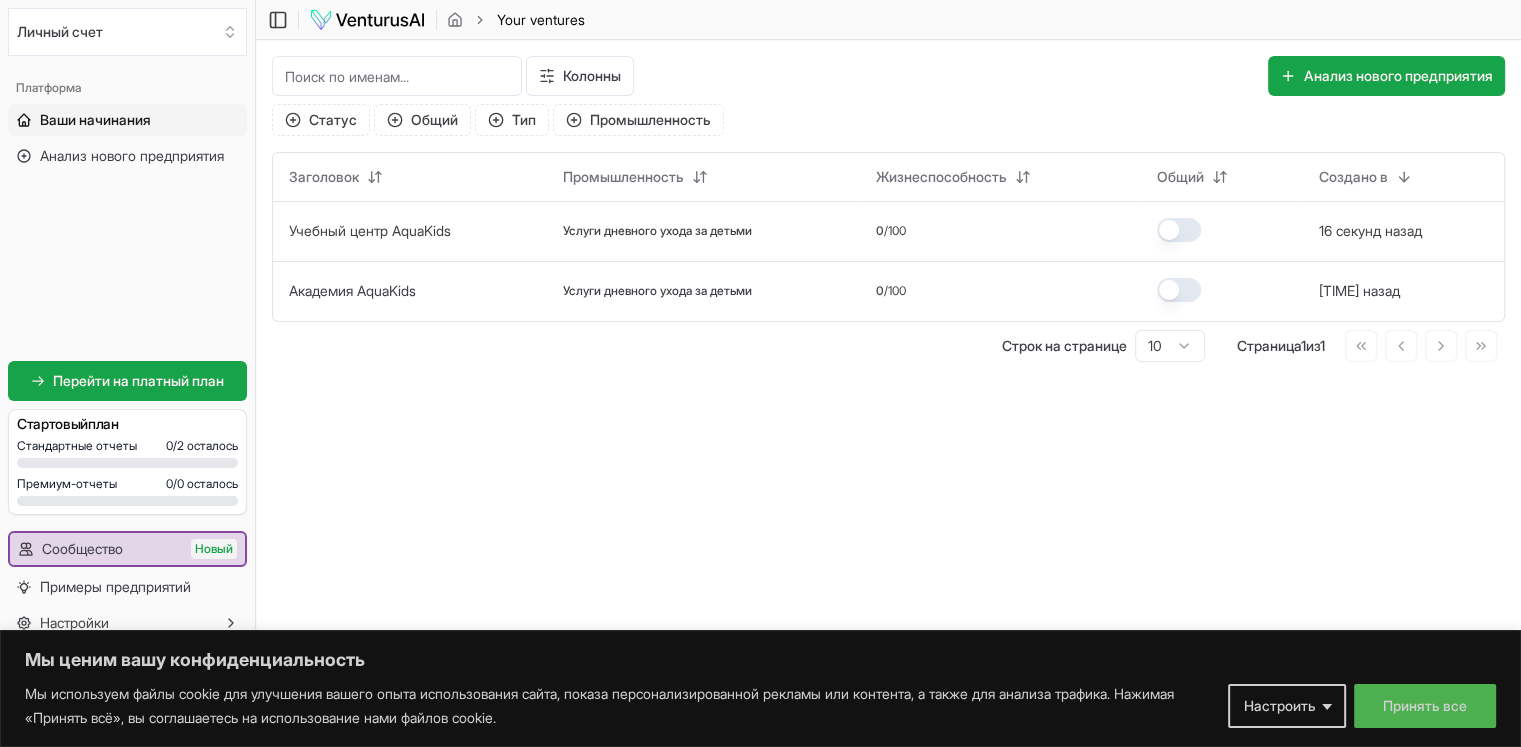 scroll, scrollTop: 0, scrollLeft: 0, axis: both 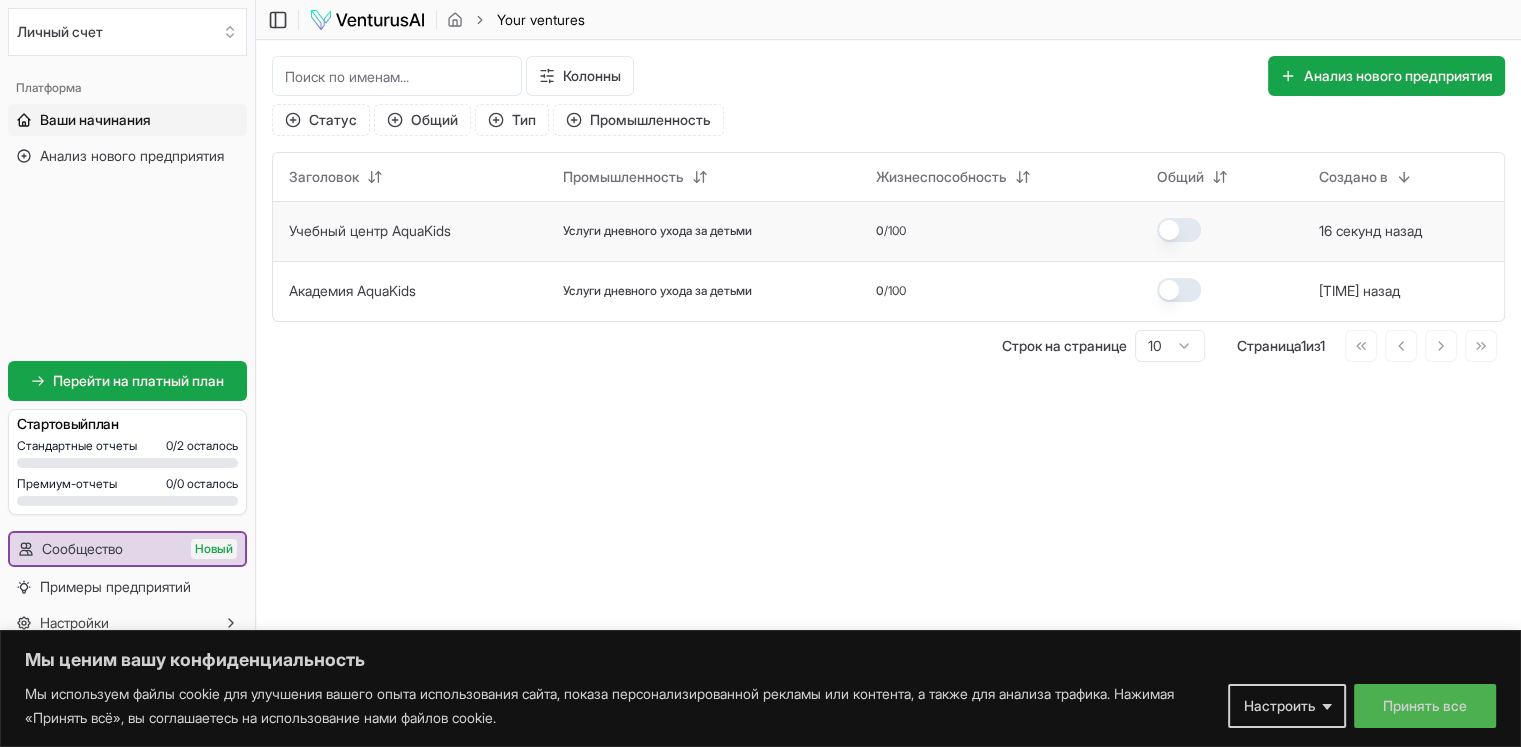 click on "Учебный центр AquaKids" at bounding box center [370, 230] 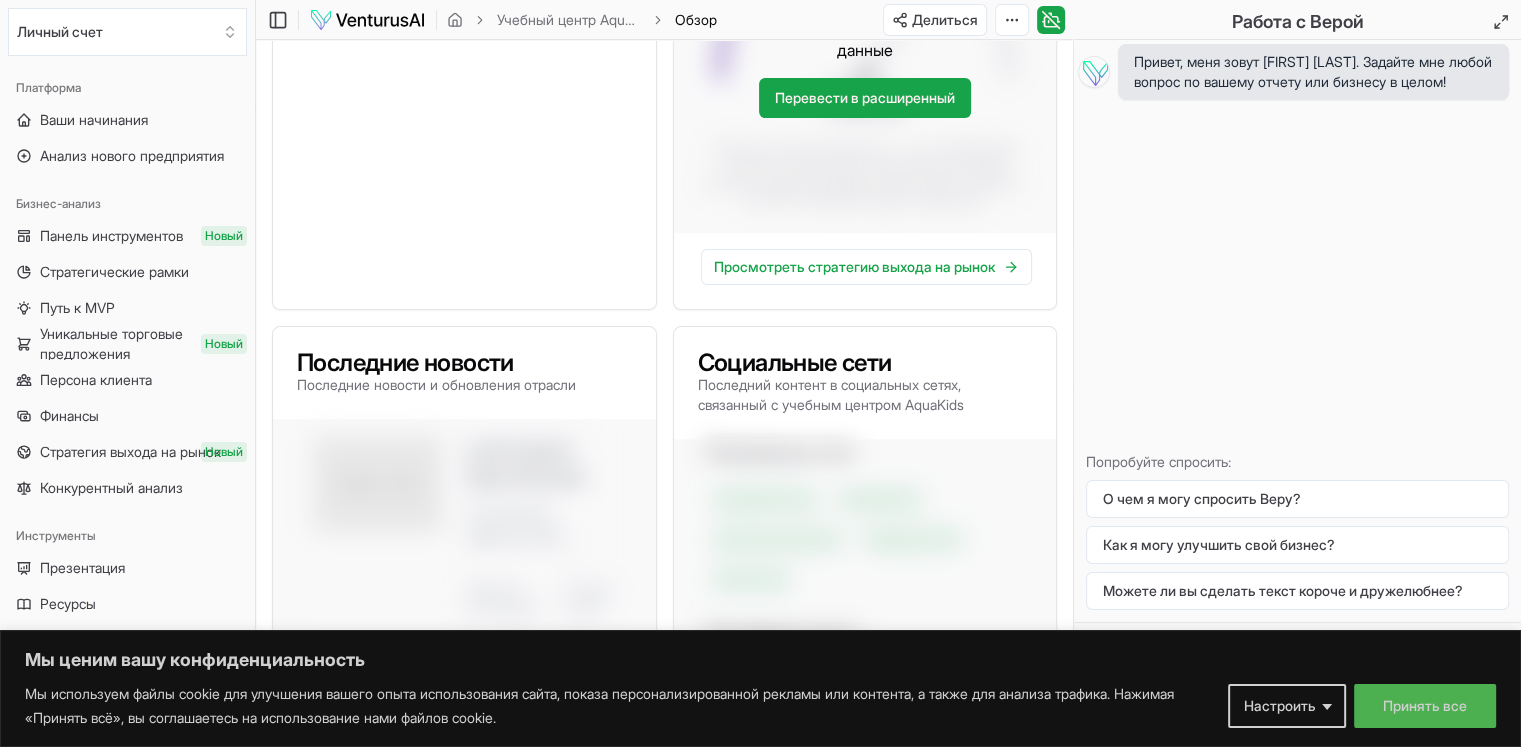 scroll, scrollTop: 780, scrollLeft: 0, axis: vertical 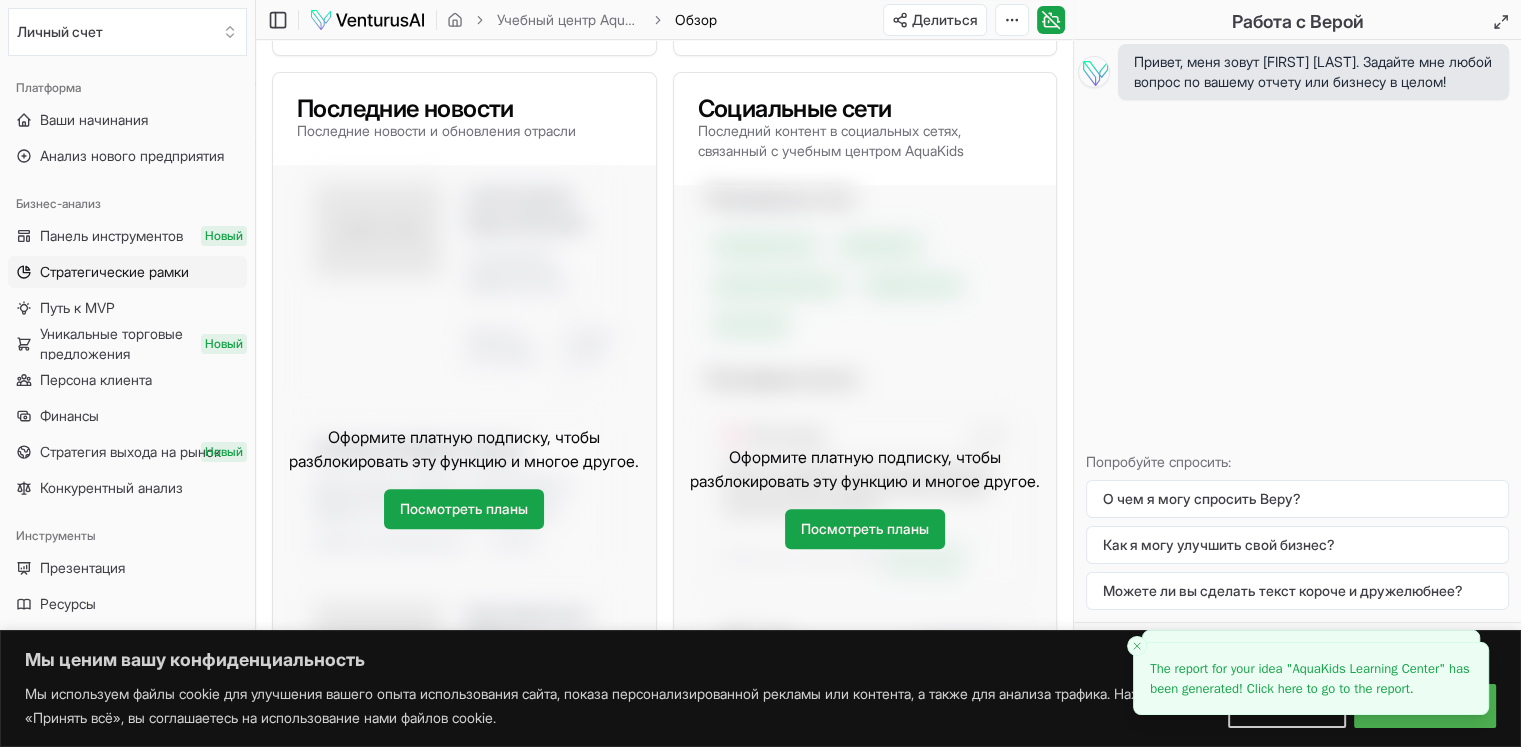 click on "Стратегические рамки" at bounding box center [114, 271] 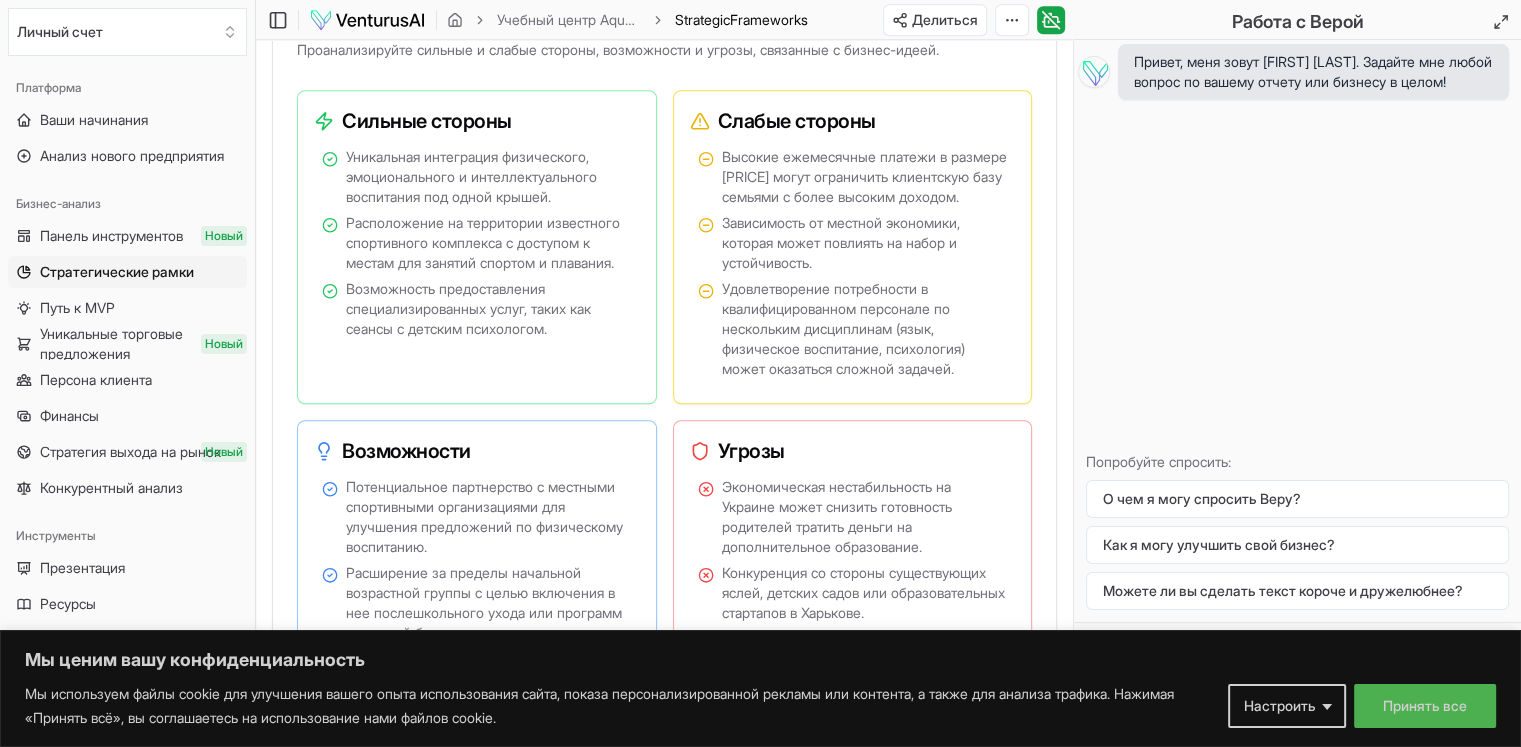 scroll, scrollTop: 1700, scrollLeft: 0, axis: vertical 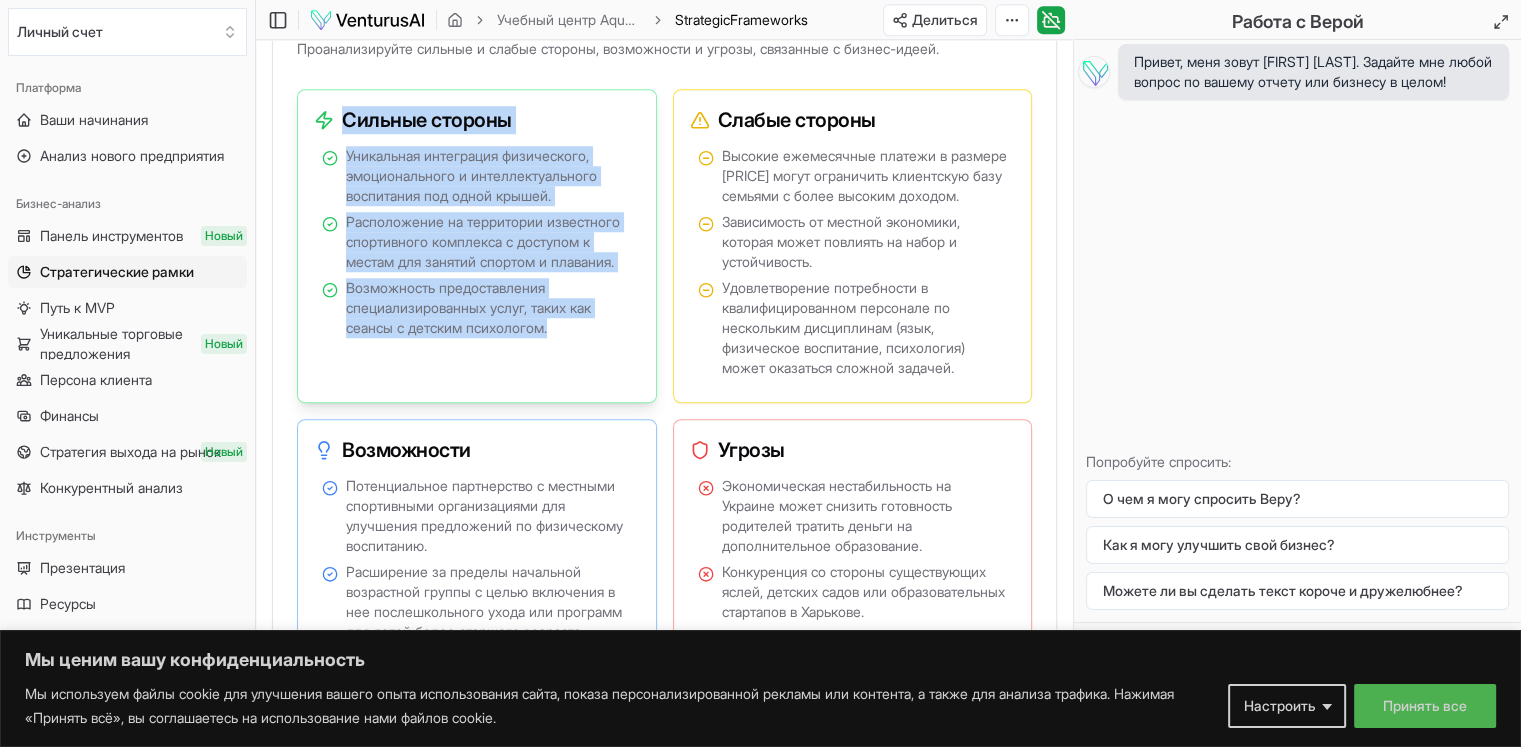 drag, startPoint x: 563, startPoint y: 450, endPoint x: 332, endPoint y: 240, distance: 312.18744 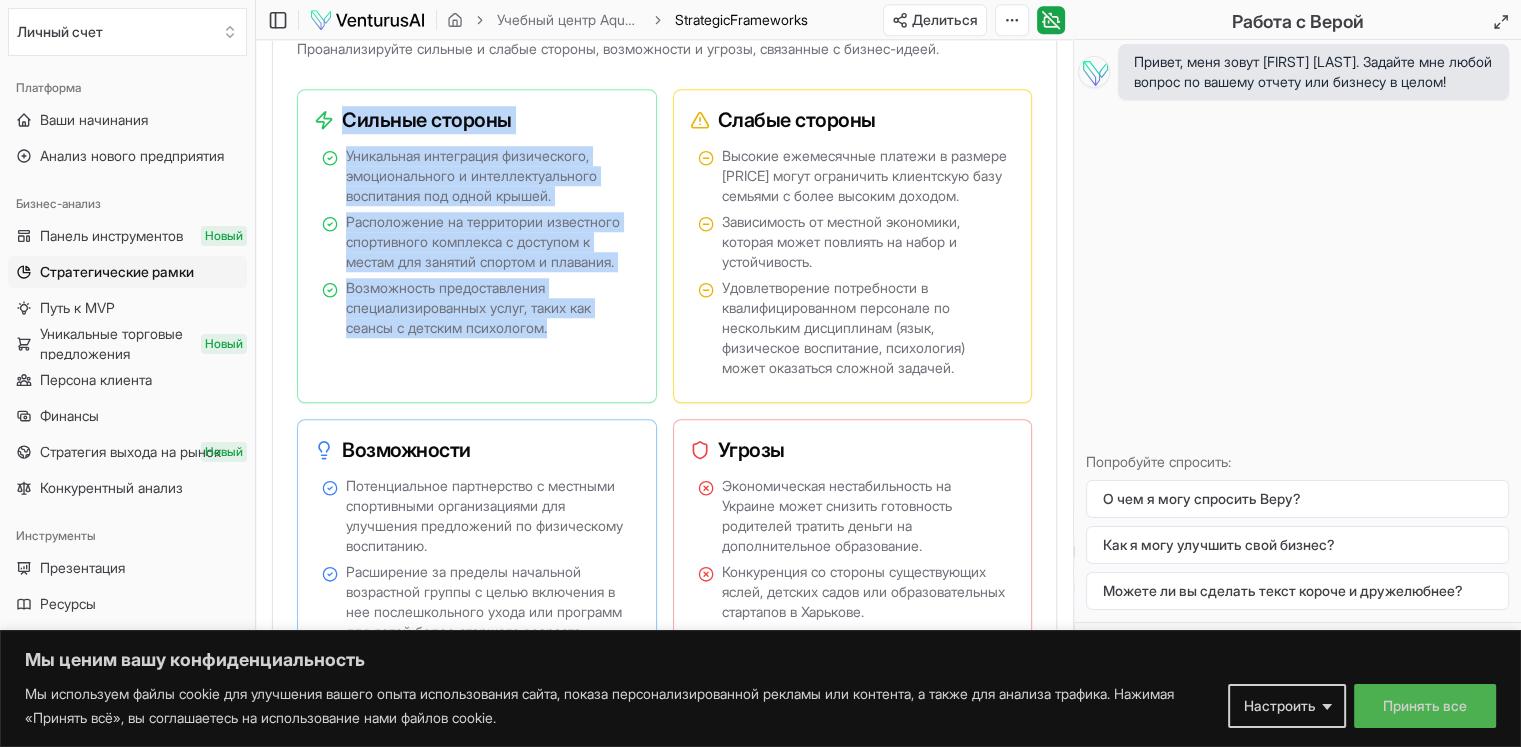 copy on "Сильные стороны Уникальная интеграция физического, эмоционального и интеллектуального воспитания под одной крышей. Расположение на территории известного спортивного комплекса с доступом к местам для занятий спортом и плавания. Возможность предоставления специализированных услуг, таких как сеансы с детским психологом." 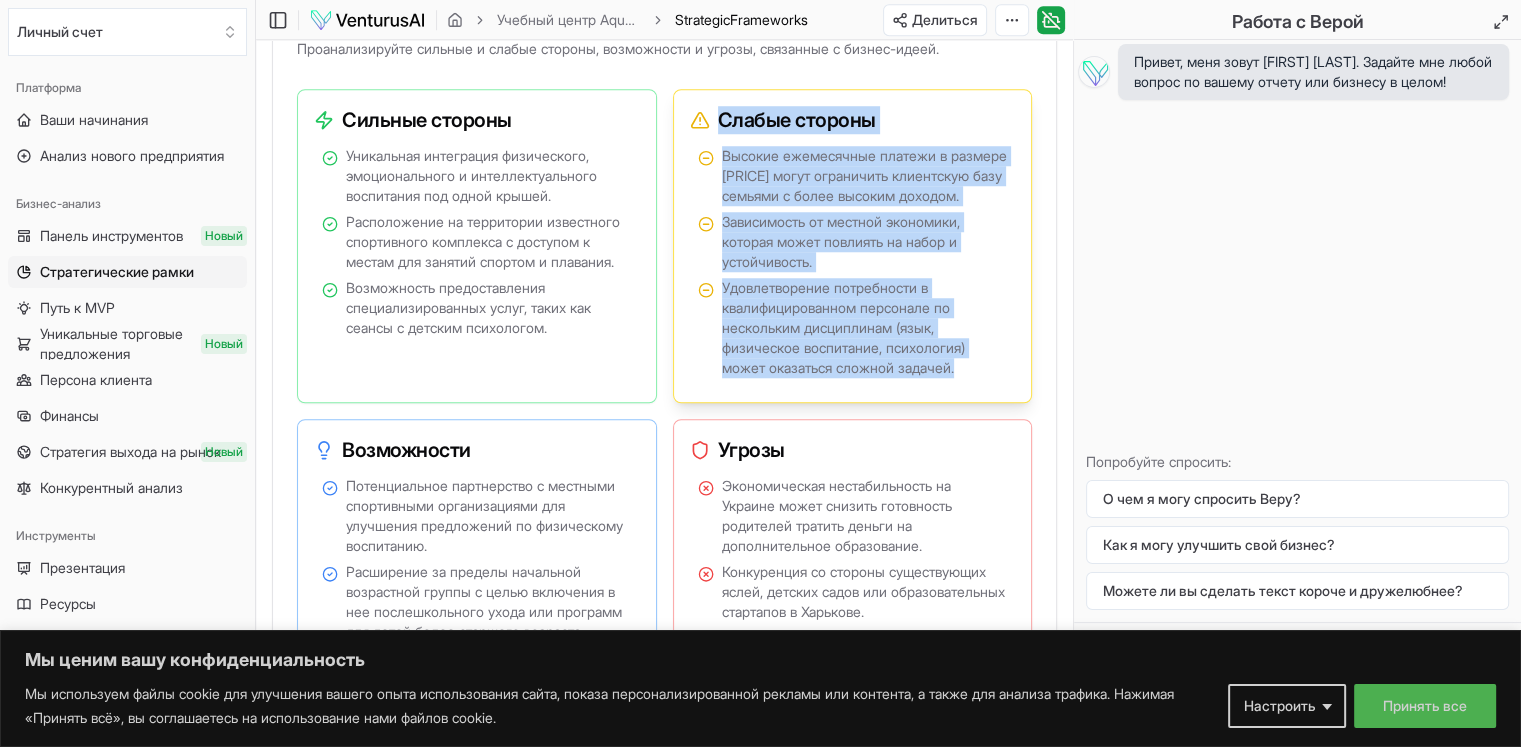 drag, startPoint x: 720, startPoint y: 233, endPoint x: 992, endPoint y: 505, distance: 384.66608 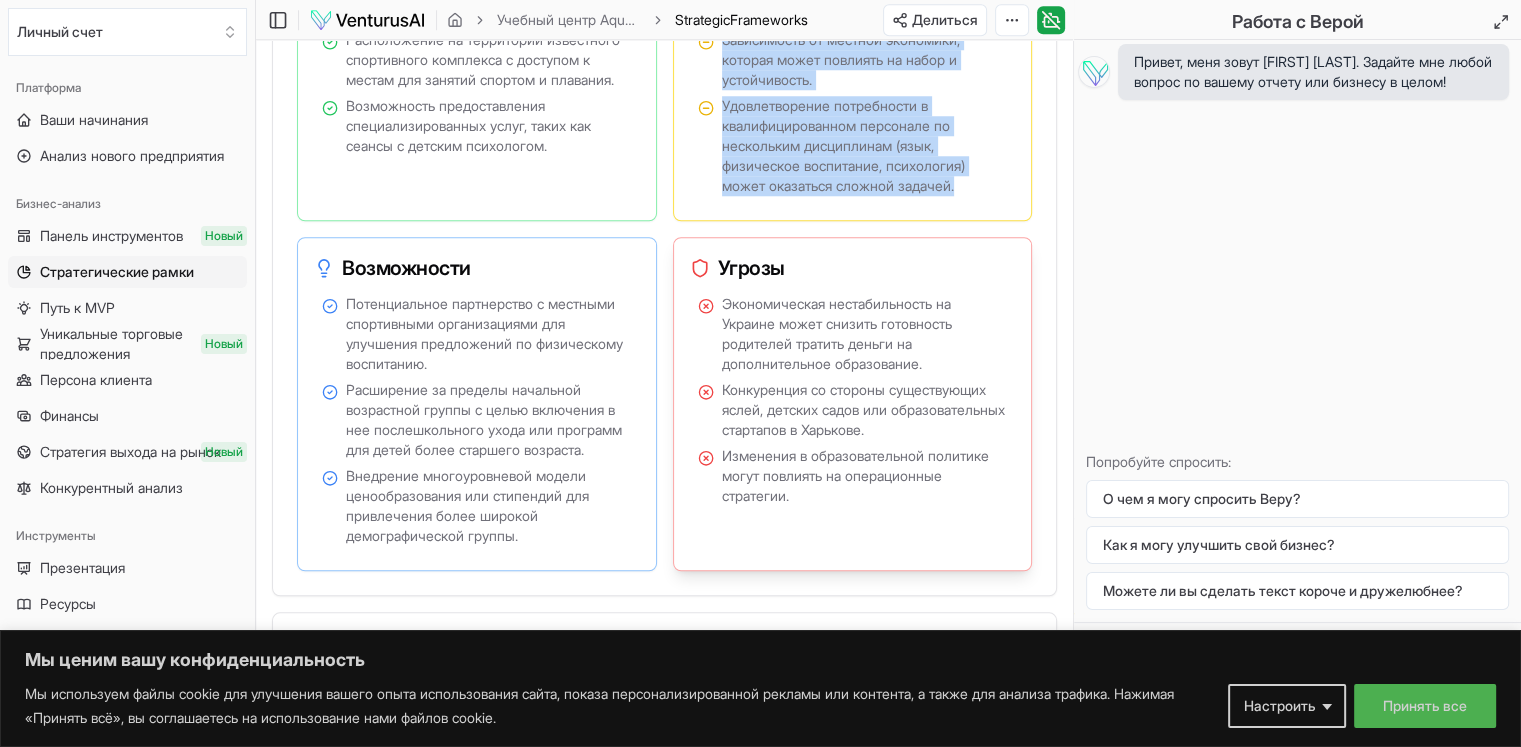 scroll, scrollTop: 2000, scrollLeft: 0, axis: vertical 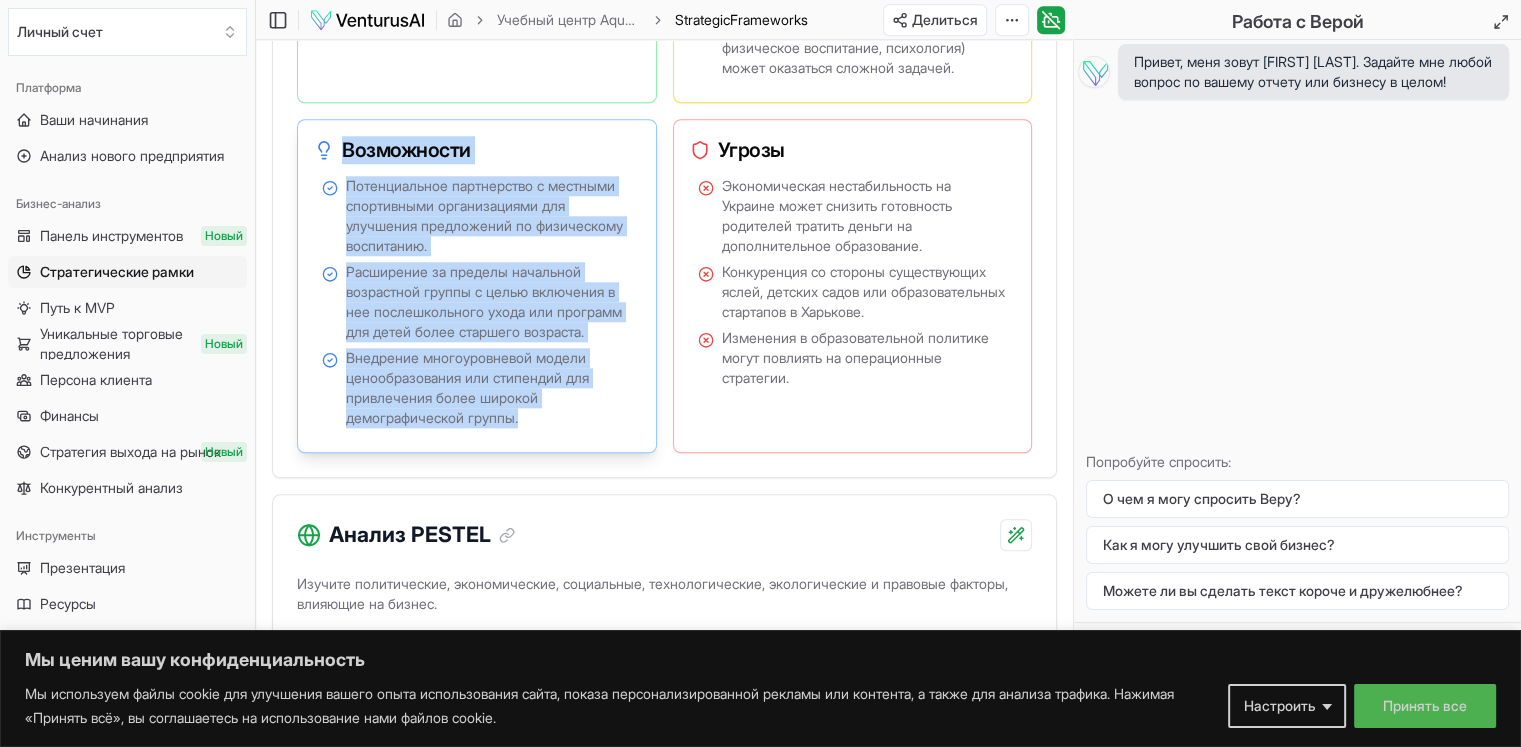 drag, startPoint x: 347, startPoint y: 282, endPoint x: 625, endPoint y: 580, distance: 407.53894 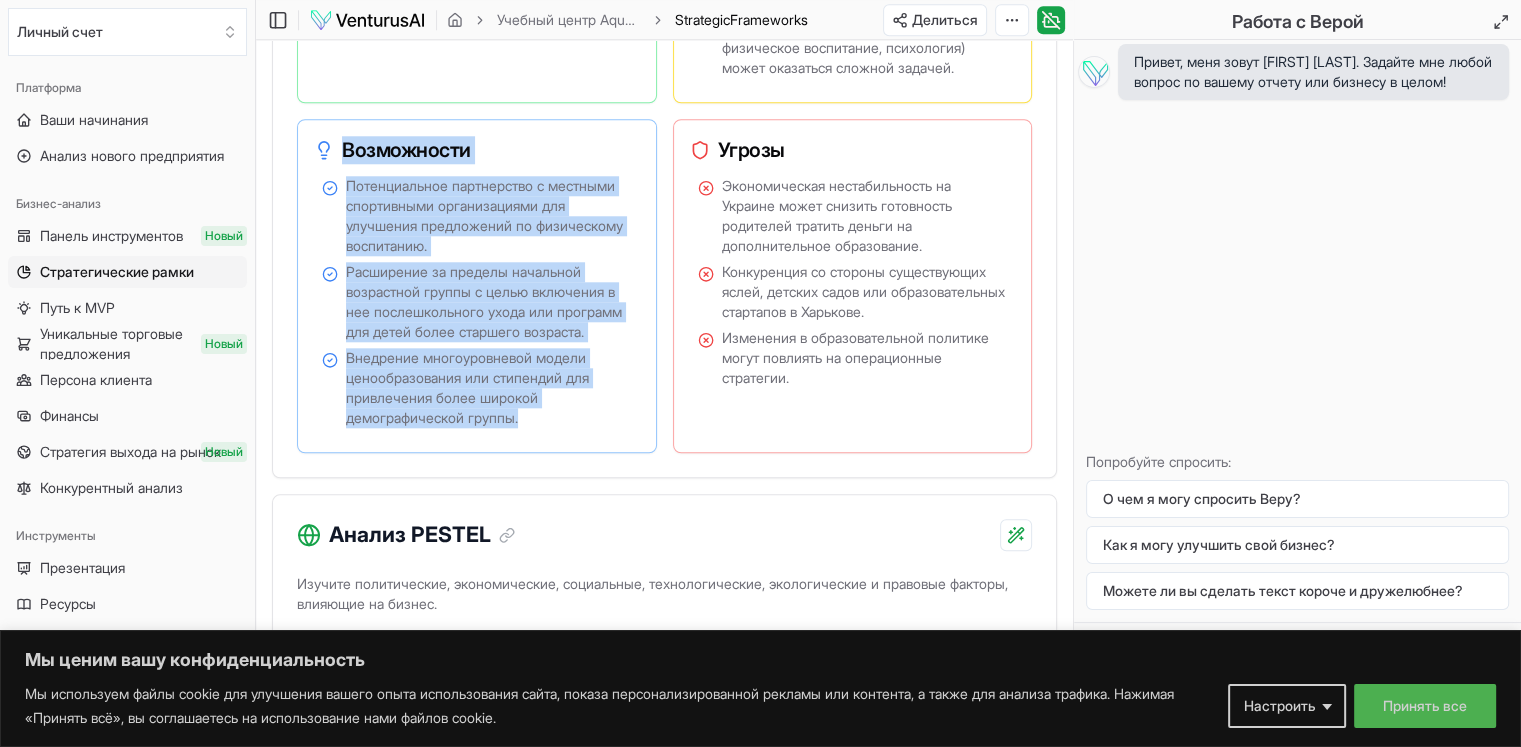 copy on "Возможности Потенциальное партнерство с местными спортивными организациями для улучшения предложений по физическому воспитанию. Расширение за пределы начальной возрастной группы с целью включения в нее послешкольного ухода или программ для детей более старшего возраста. Внедрение многоуровневой модели ценообразования или стипендий для привлечения более широкой демографической группы." 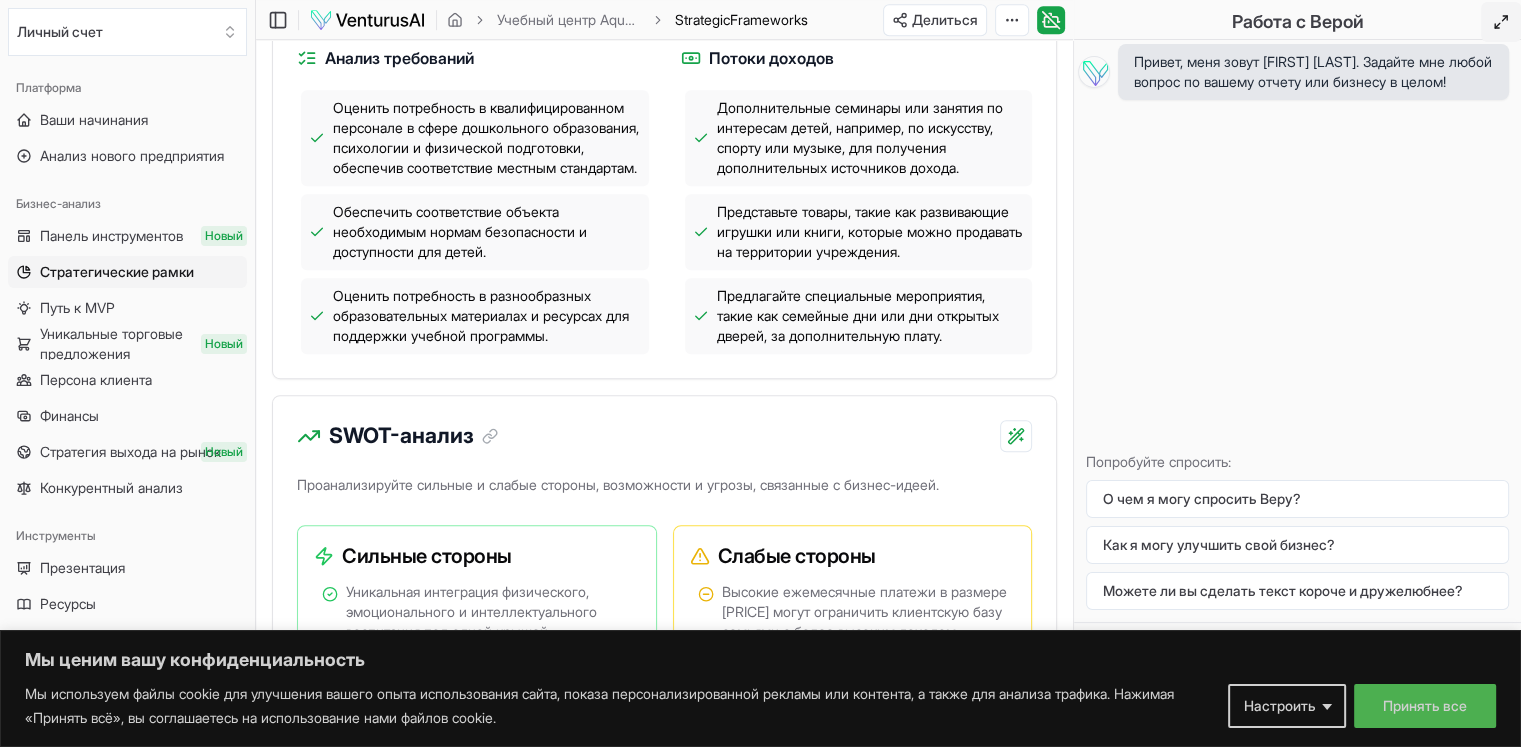 scroll, scrollTop: 1100, scrollLeft: 0, axis: vertical 